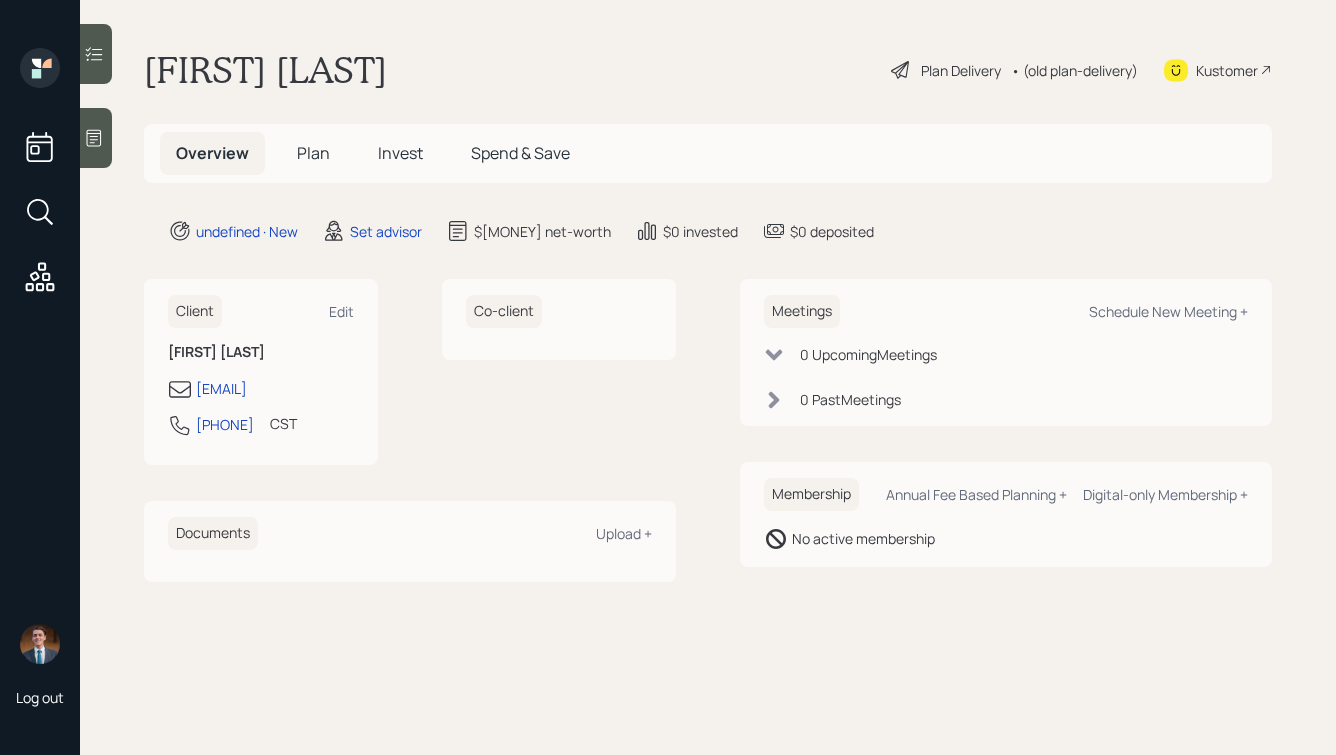 scroll, scrollTop: 0, scrollLeft: 0, axis: both 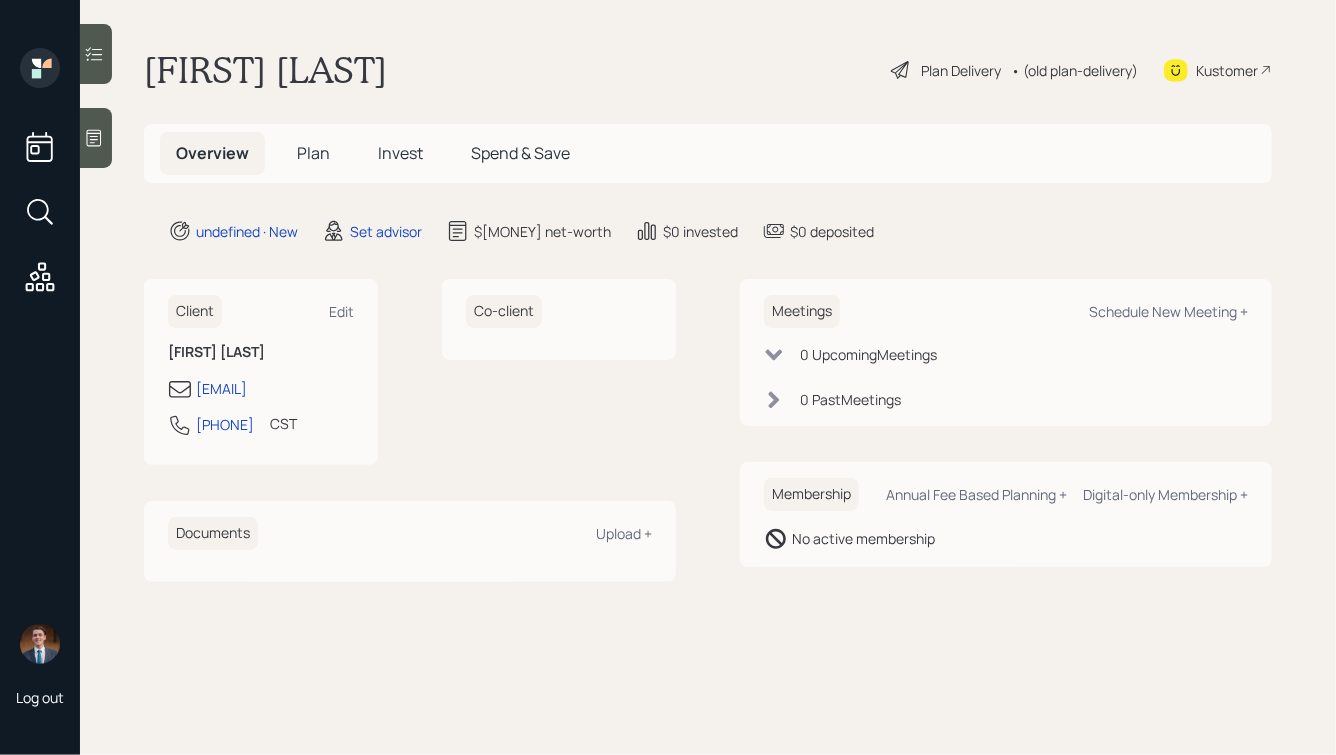 click 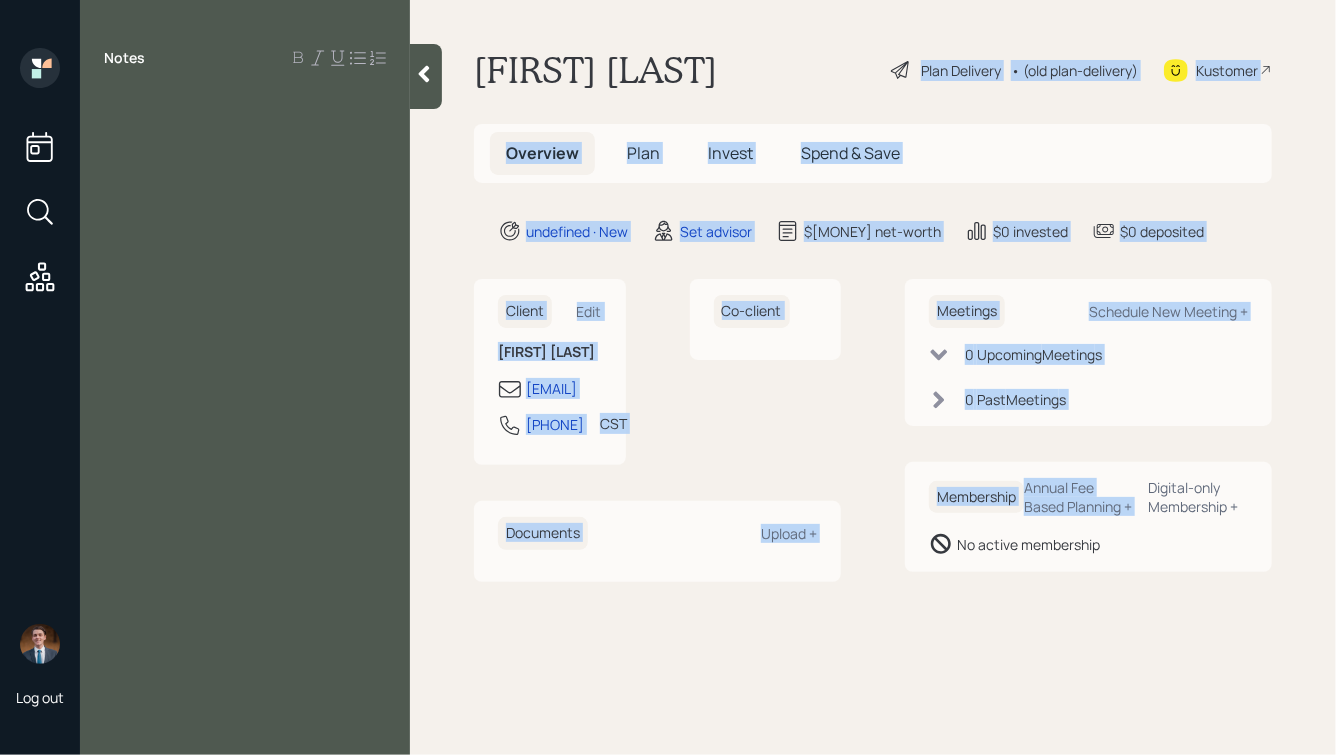 drag, startPoint x: 838, startPoint y: 25, endPoint x: 1152, endPoint y: 454, distance: 531.63617 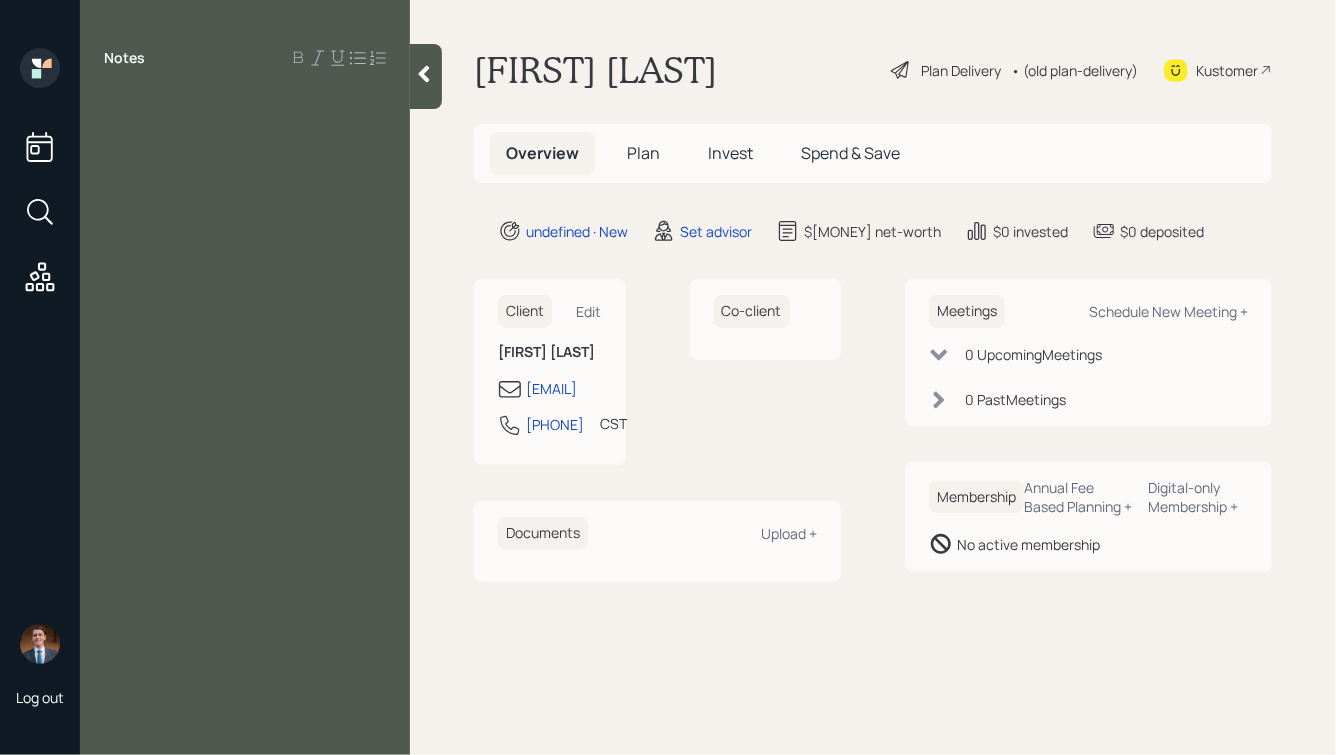 click on "Meetings Schedule New Meeting + 0   Upcoming  Meeting s 0   Past  Meeting s Membership Annual Fee Based Planning + Digital-only Membership + No active membership" at bounding box center (1088, 430) 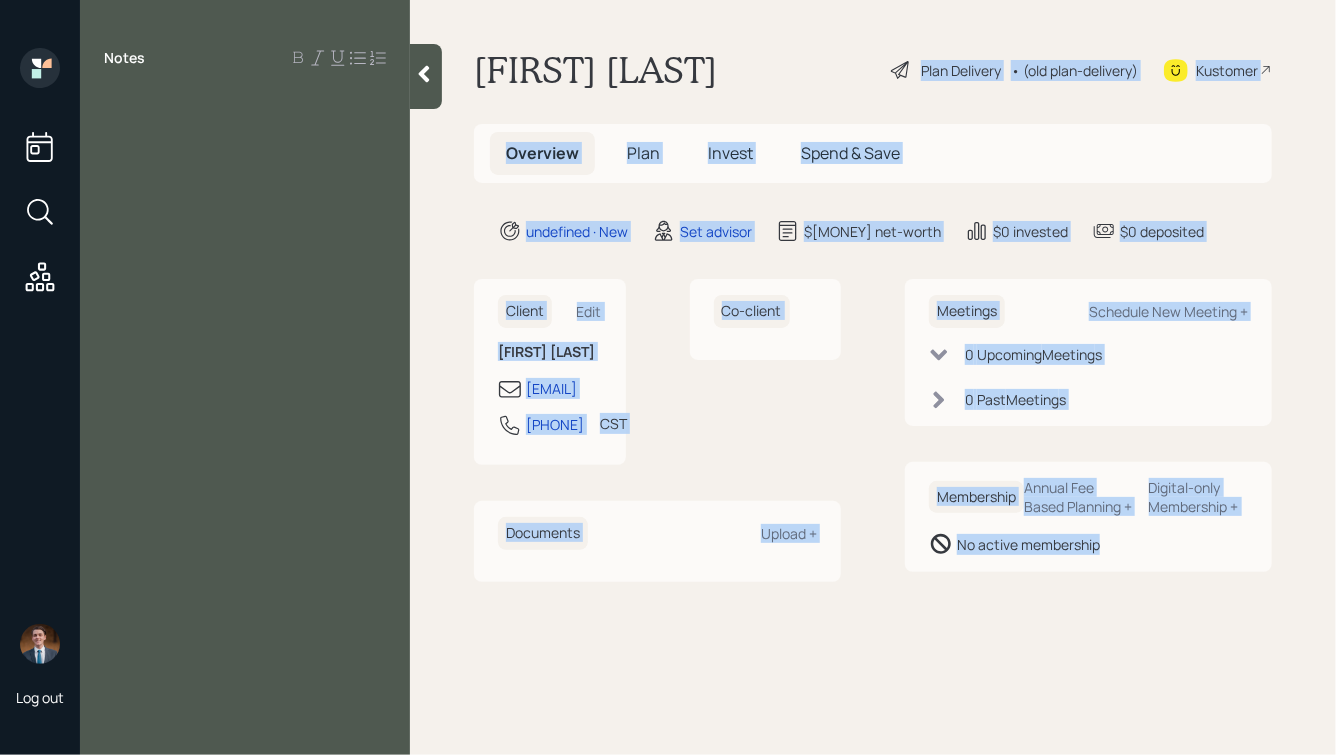 drag, startPoint x: 1188, startPoint y: 626, endPoint x: 835, endPoint y: 28, distance: 694.4156 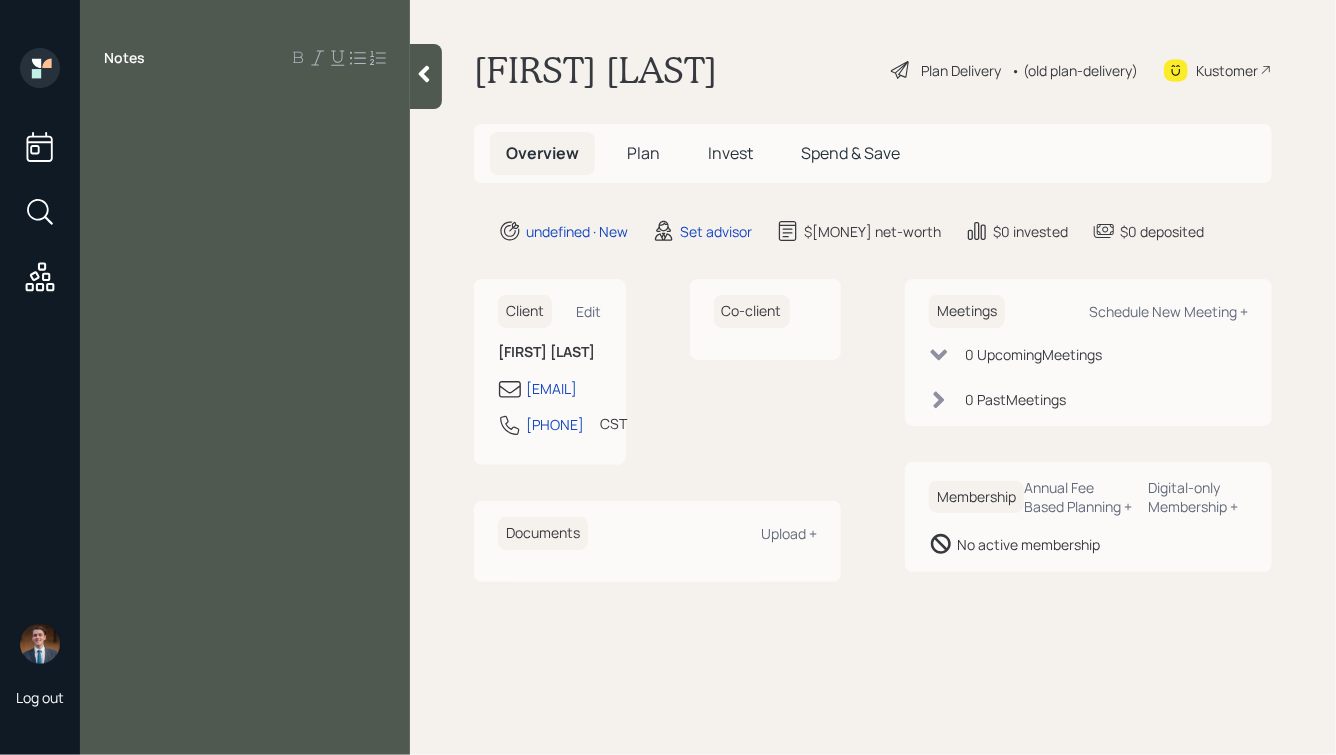 click on "[FIRST] [LAST] Plan Delivery • (old plan-delivery) Kustomer Overview Plan Invest Spend & Save undefined ·
New Set advisor $[MONEY] net-worth $[MONEY] invested $[MONEY] deposited Client Edit [FIRST] [LAST] [EMAIL] [PHONE] CST Currently 1:40 PM Co-client Documents Upload + Meetings Schedule New Meeting + 0   Upcoming  Meeting s 0   Past  Meeting s Membership Annual Fee Based Planning + Digital-only Membership +" at bounding box center [873, 377] 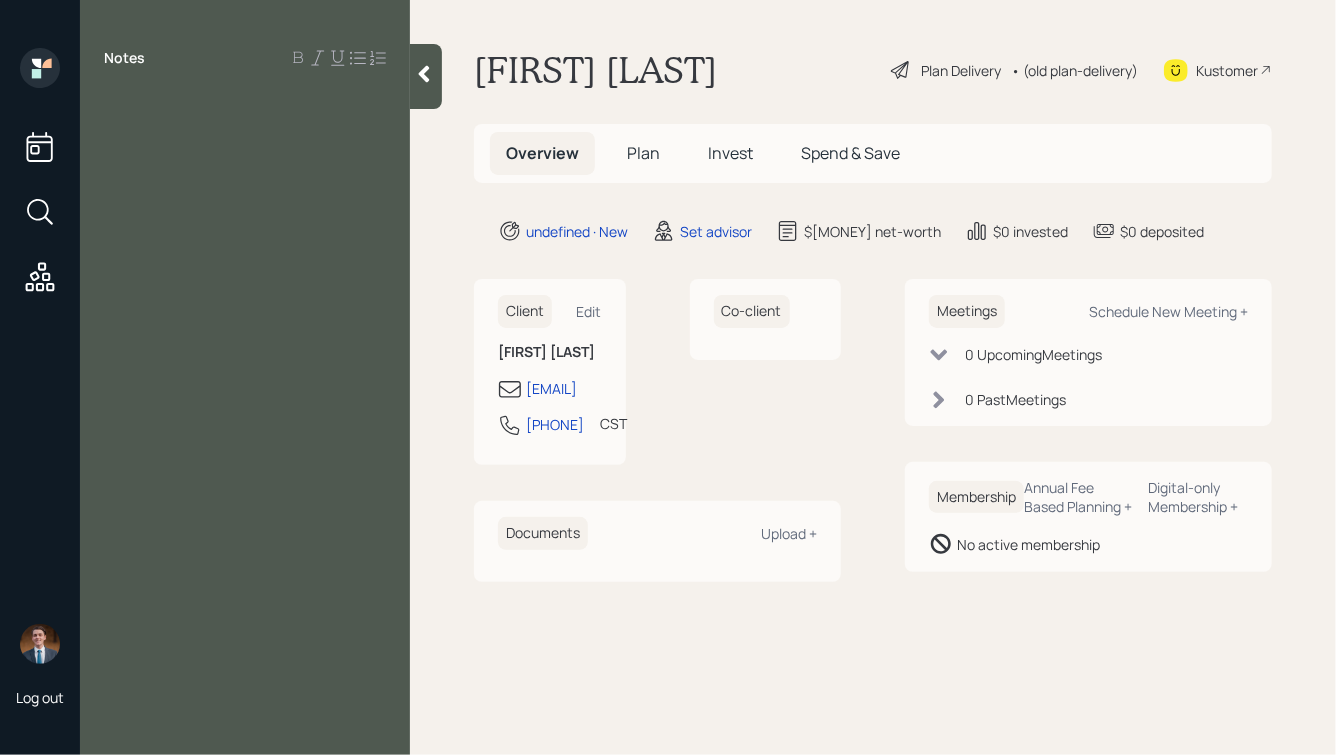 click at bounding box center (245, 103) 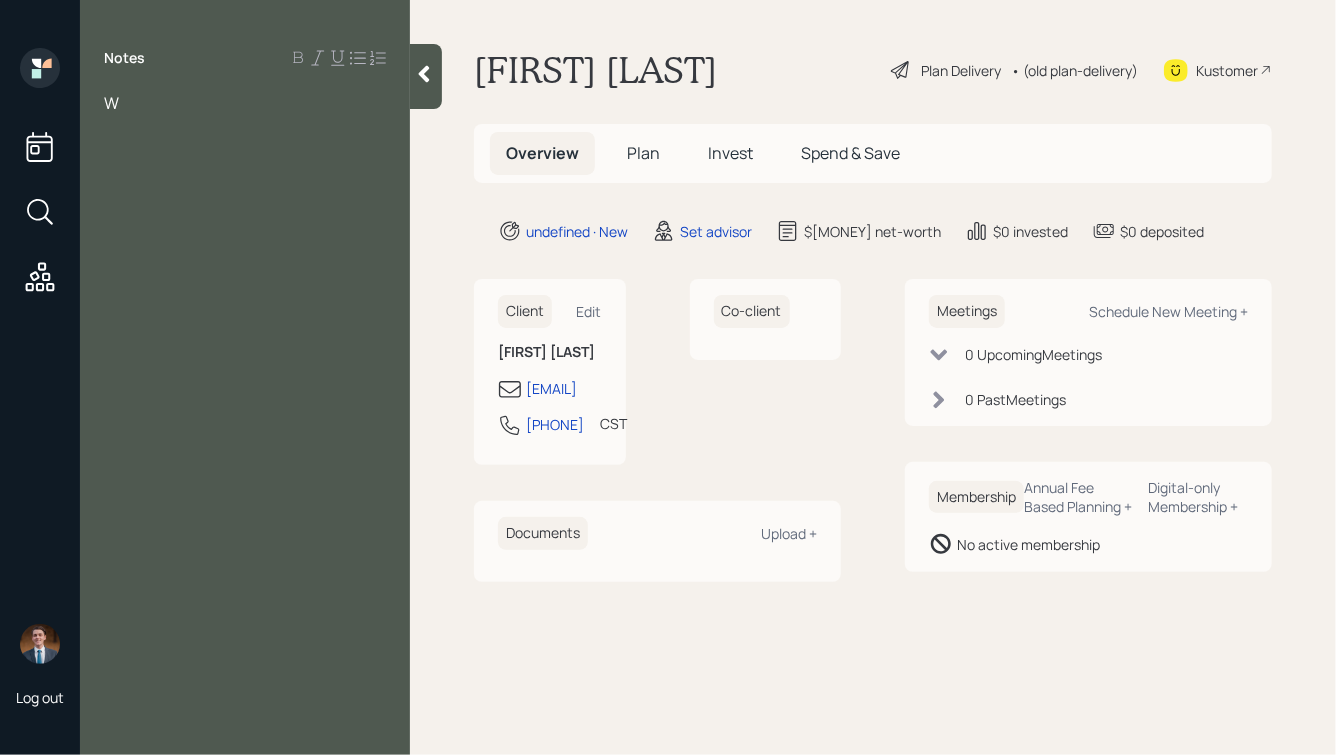 type 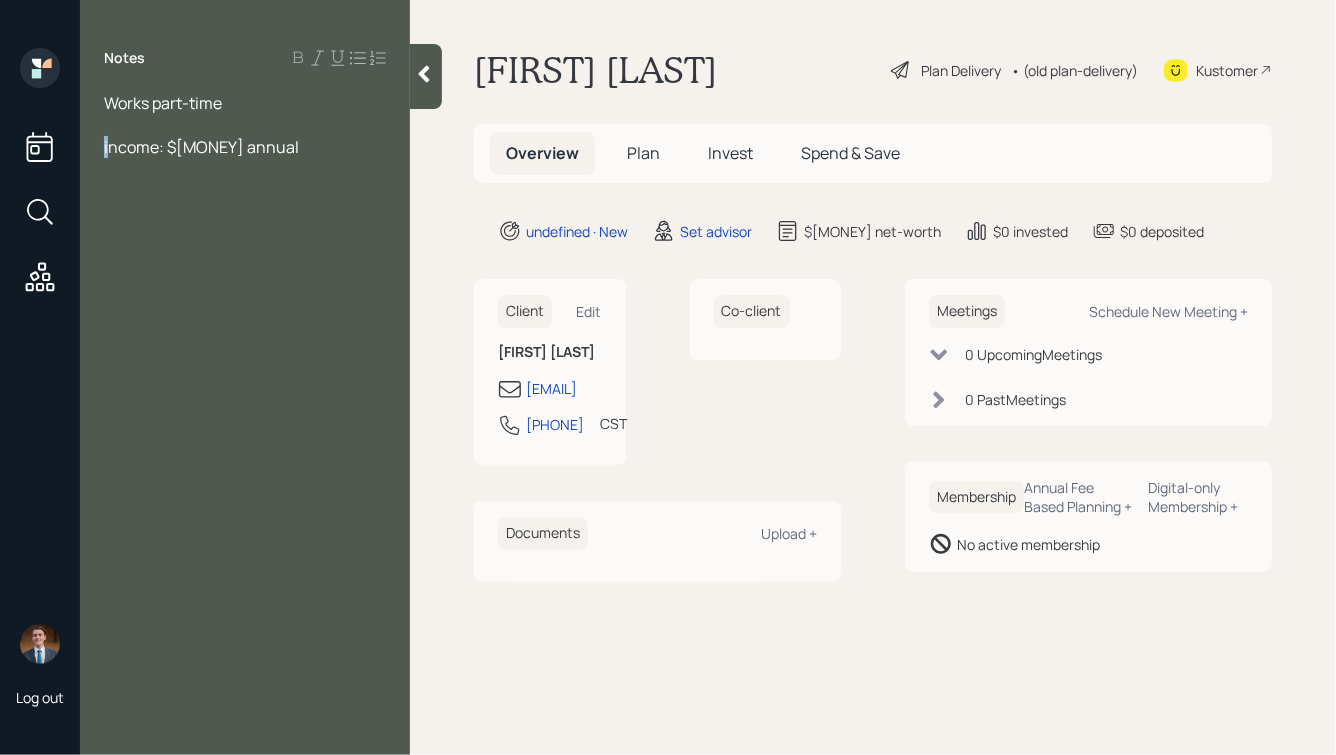 click on "Works part-time income: $[MONEY] annual" at bounding box center [245, 125] 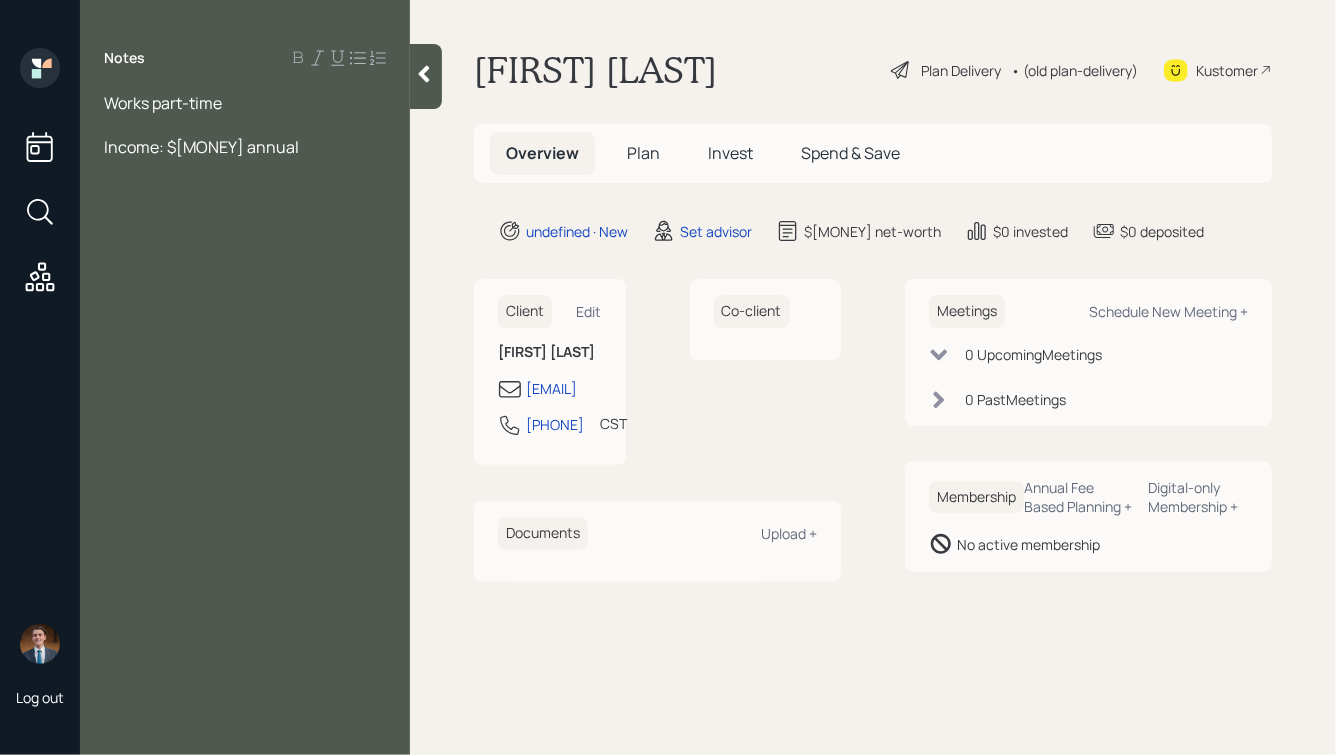 click on "Income: $[MONEY] annual" at bounding box center (245, 147) 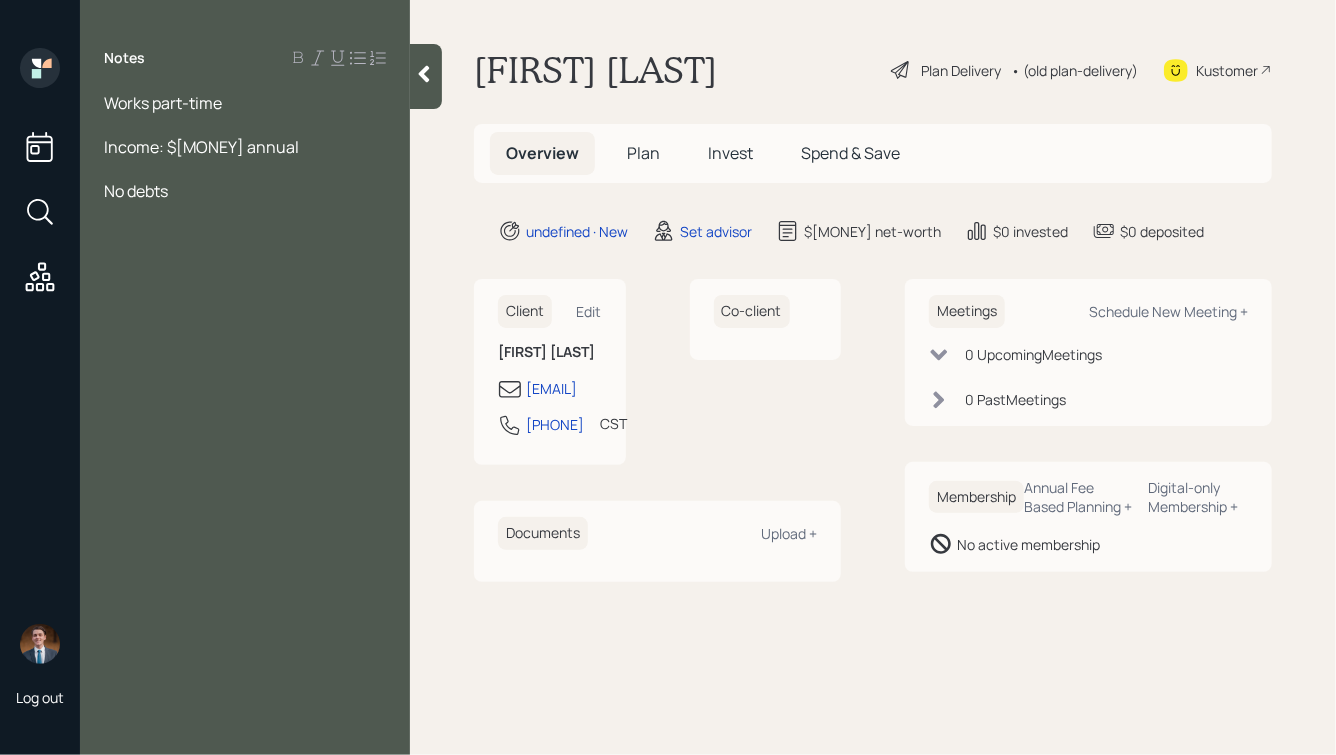 click on "Income: $[MONEY] annual" at bounding box center [245, 147] 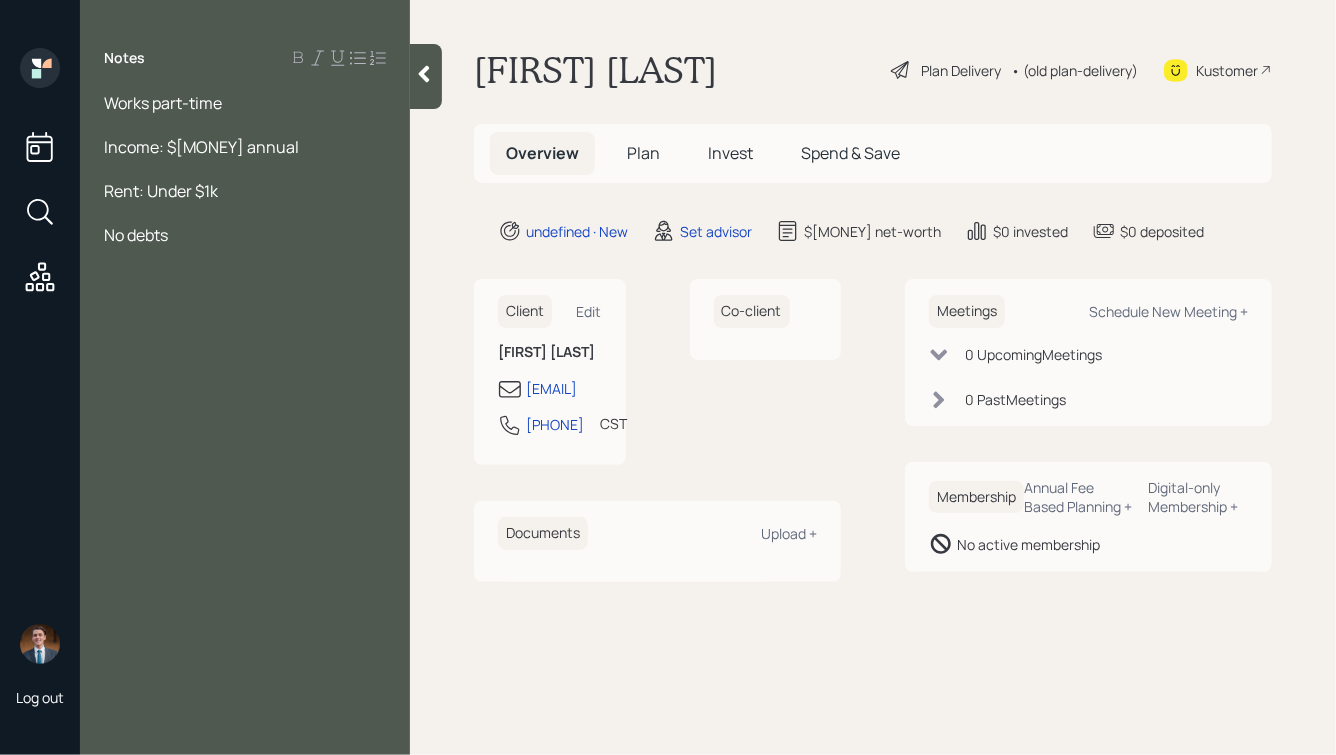 click at bounding box center [245, 125] 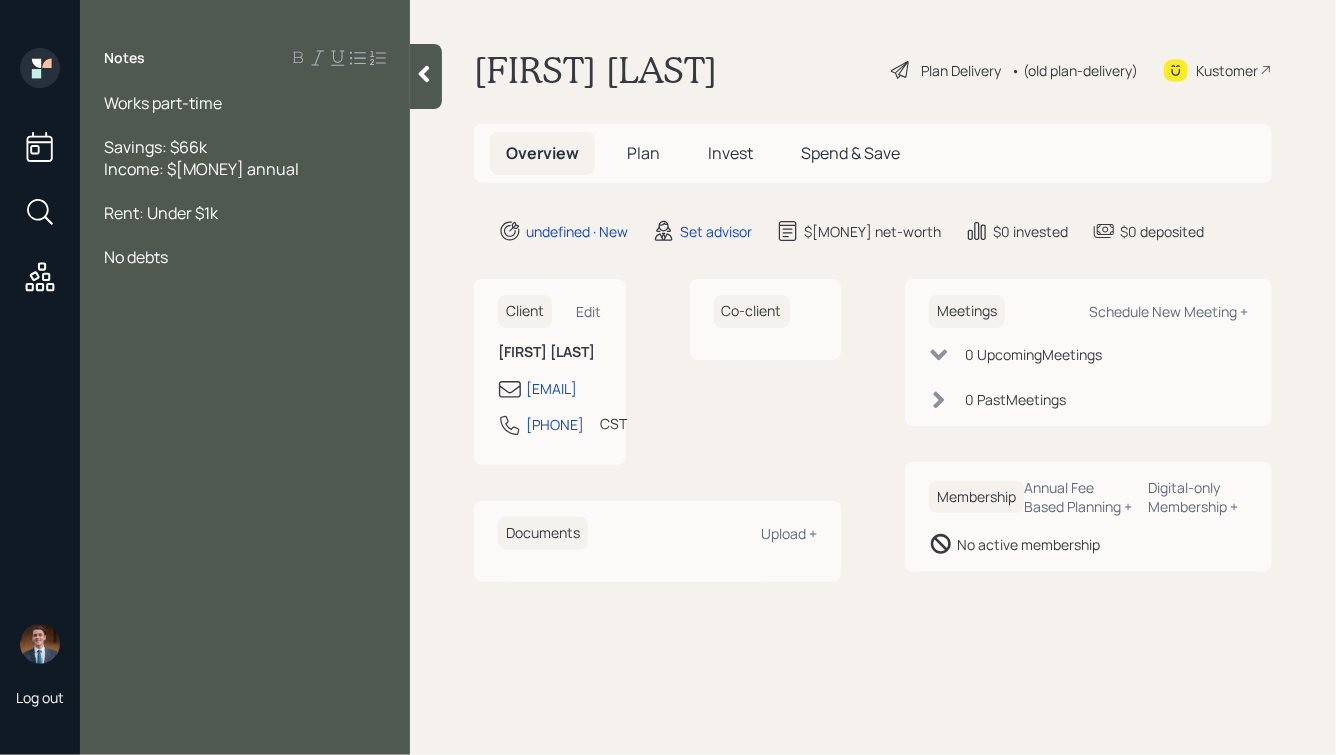 click on "Income: $[MONEY] annual" at bounding box center [245, 169] 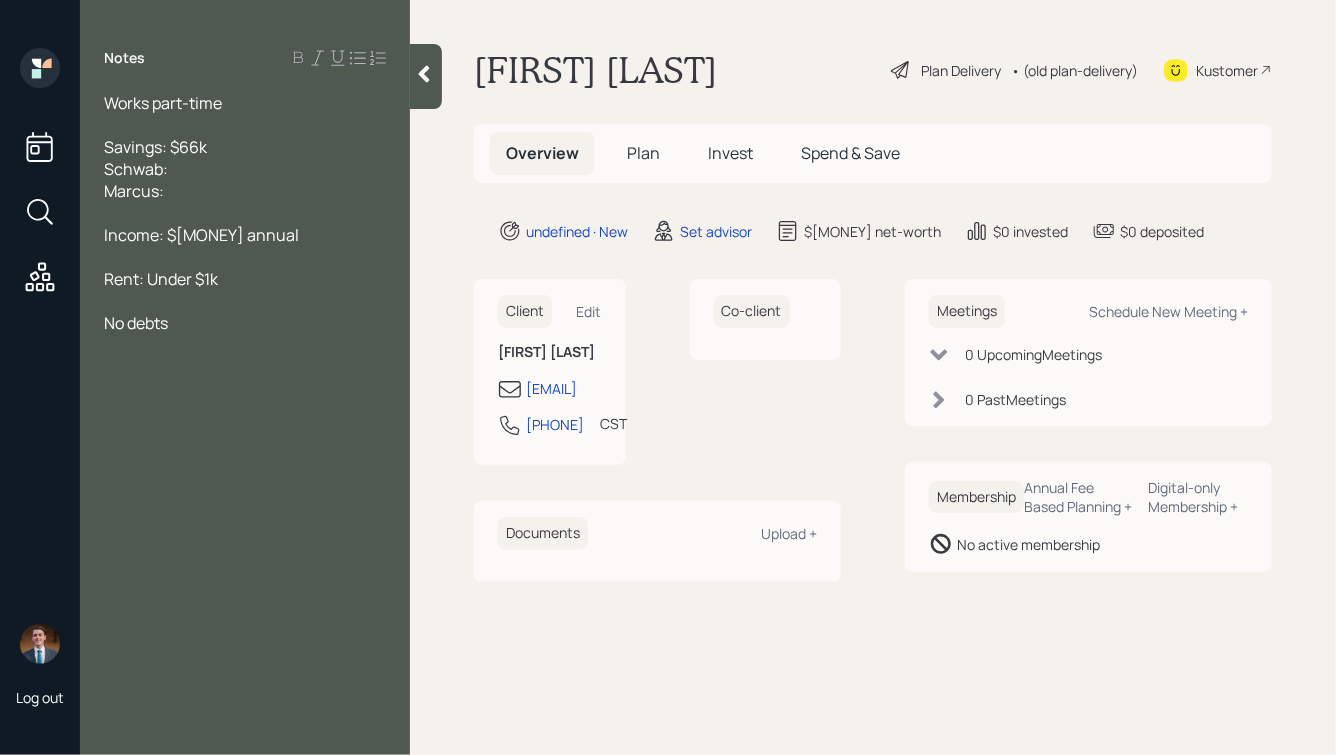 click 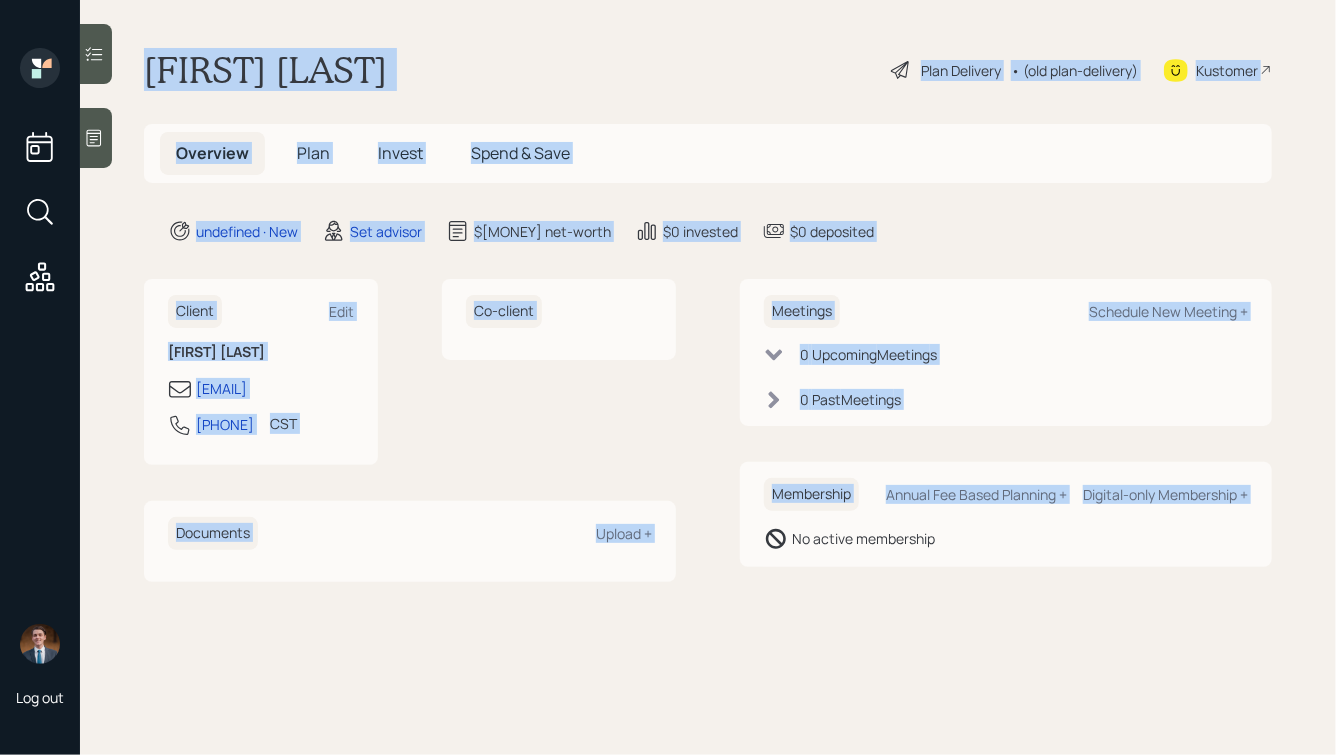 drag, startPoint x: 135, startPoint y: 59, endPoint x: 727, endPoint y: 565, distance: 778.7811 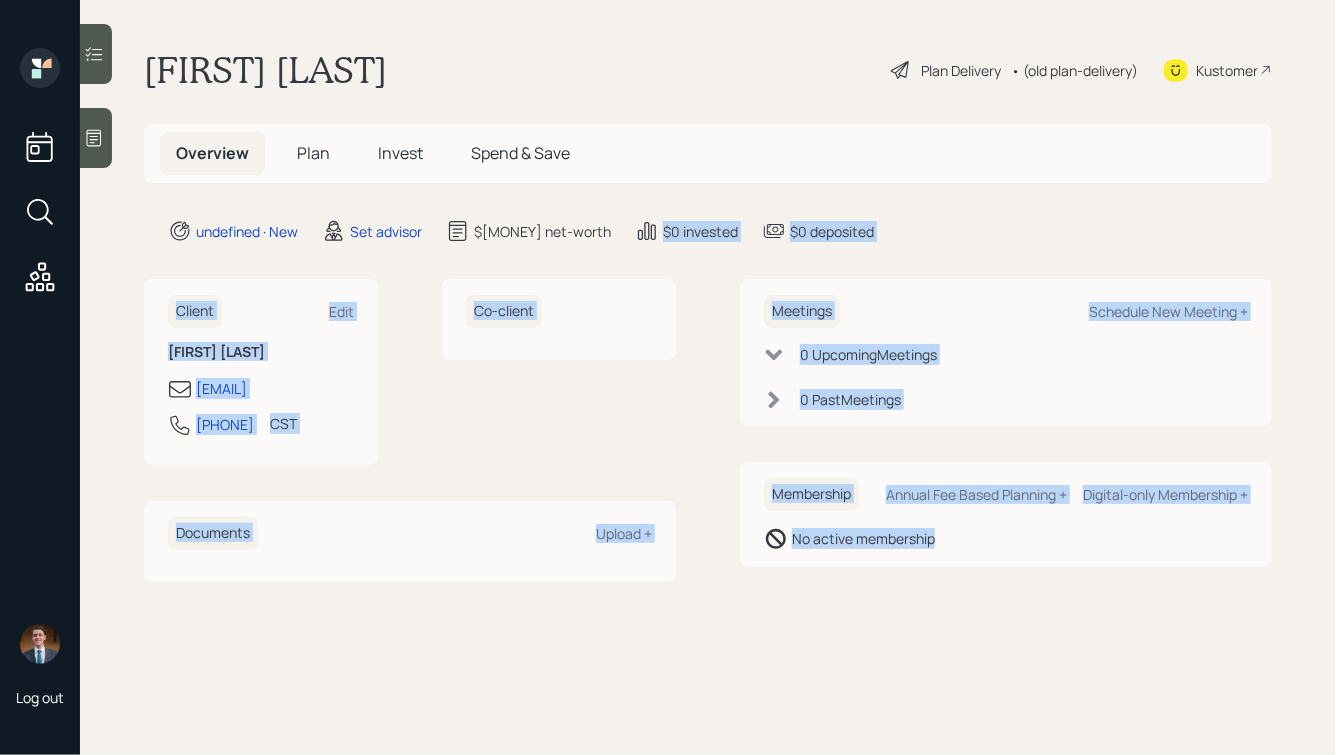 drag, startPoint x: 1016, startPoint y: 599, endPoint x: 501, endPoint y: 132, distance: 695.2079 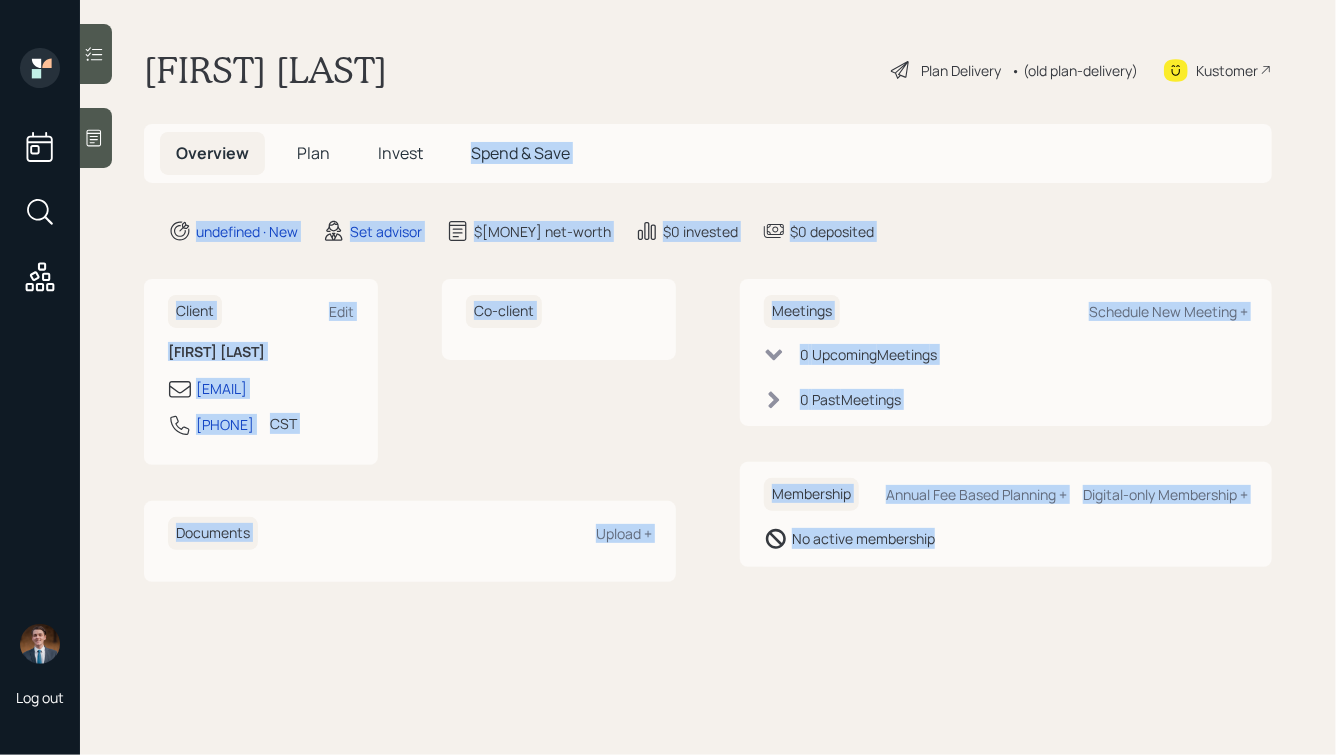 click on "[FIRST] [LAST] Plan Delivery • (old plan-delivery) Kustomer Overview Plan Invest Spend & Save undefined ·
New Set advisor $[MONEY] net-worth $[MONEY] invested $[MONEY] deposited Client Edit [FIRST] [LAST] [EMAIL] [PHONE] CST Currently 1:48 PM Co-client Documents Upload + Meetings Schedule New Meeting + 0   Upcoming  Meeting s 0   Past  Meeting s Membership Annual Fee Based Planning + Digital-only Membership + No active membership" at bounding box center [708, 377] 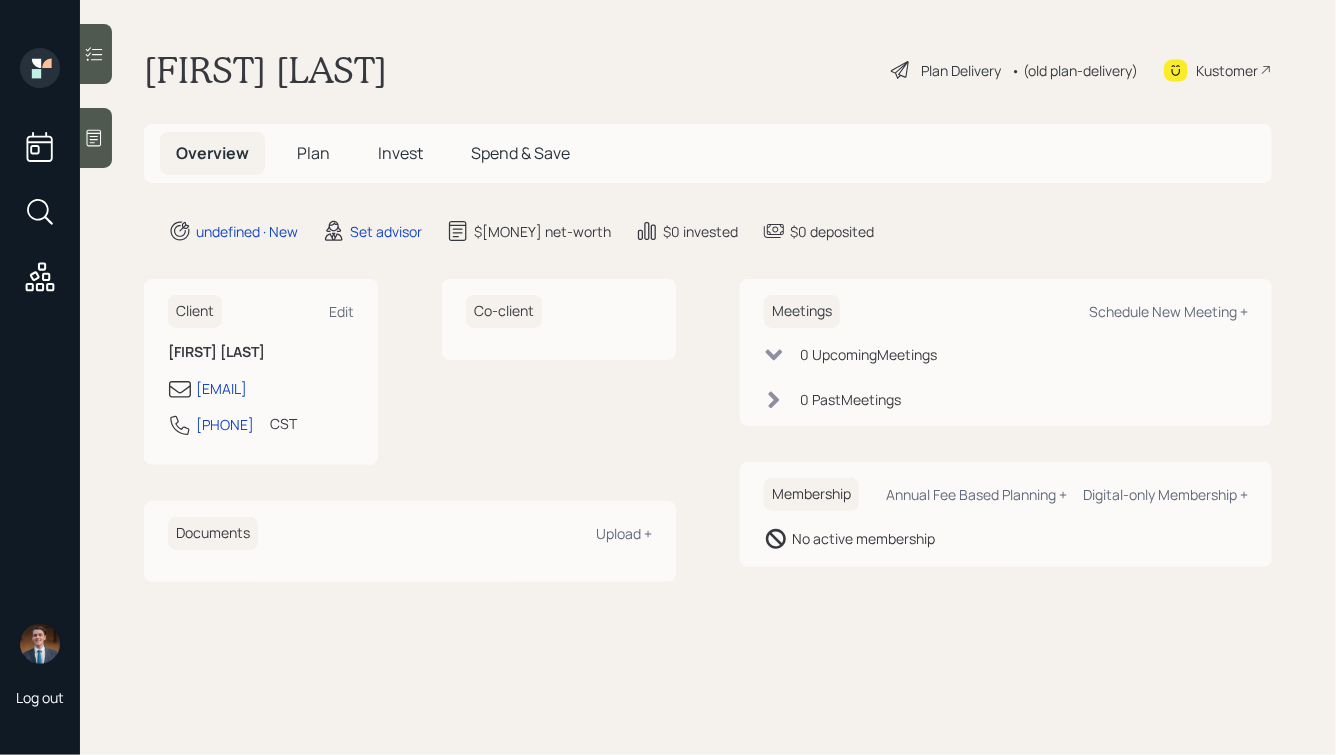 click 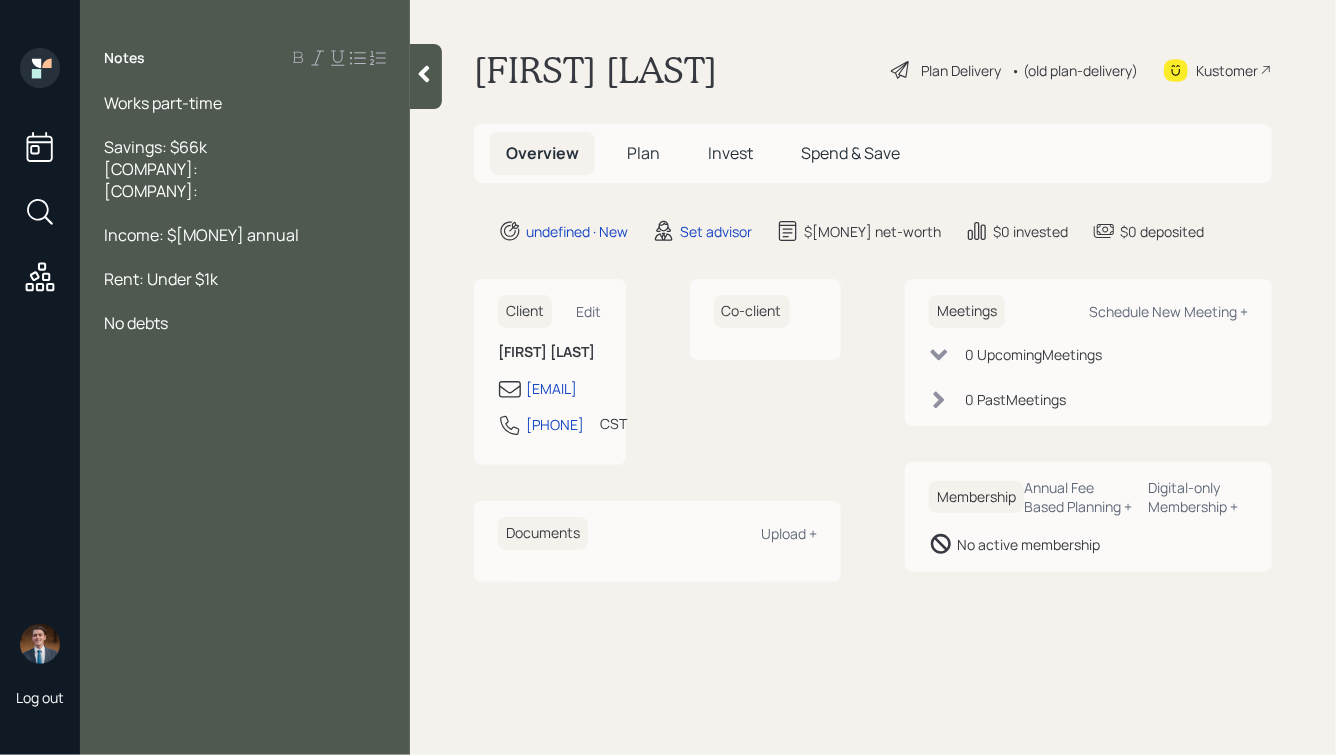 type 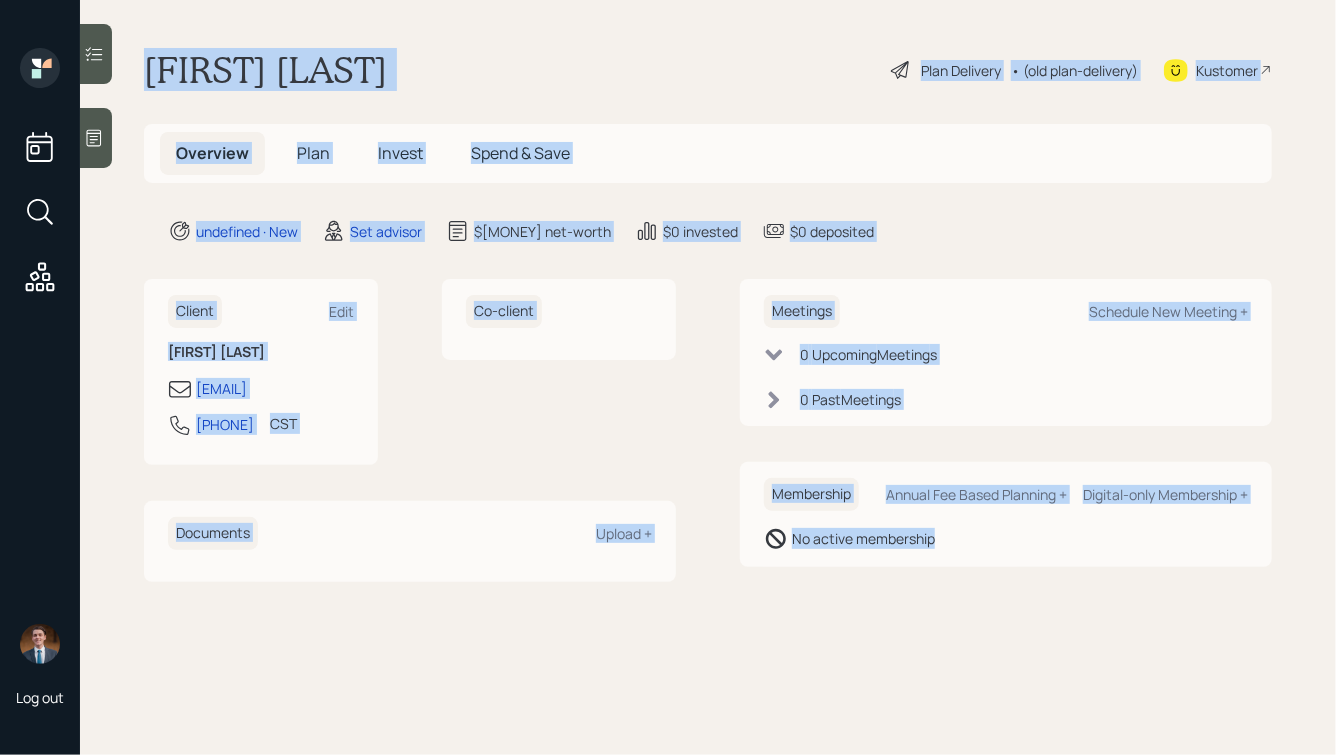 drag, startPoint x: 142, startPoint y: 58, endPoint x: 822, endPoint y: 672, distance: 916.18555 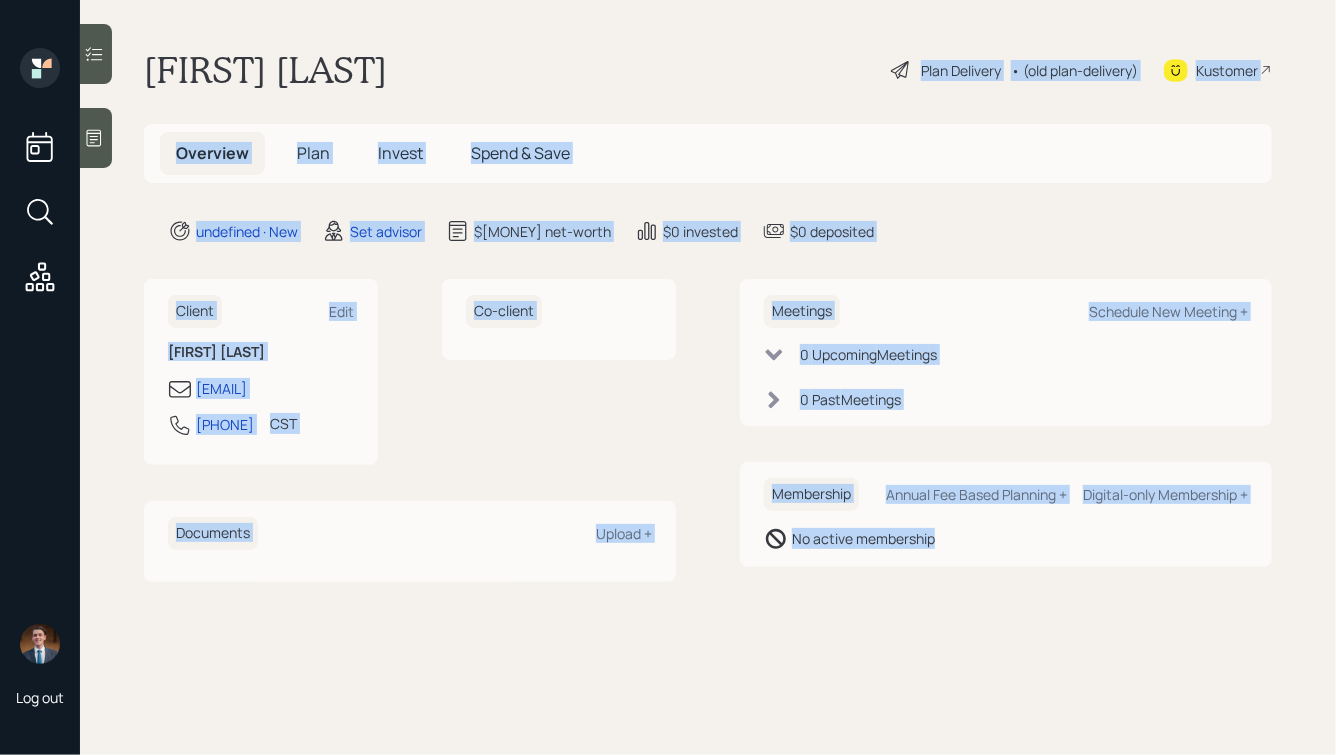 drag, startPoint x: 1153, startPoint y: 647, endPoint x: 575, endPoint y: 2, distance: 866.0883 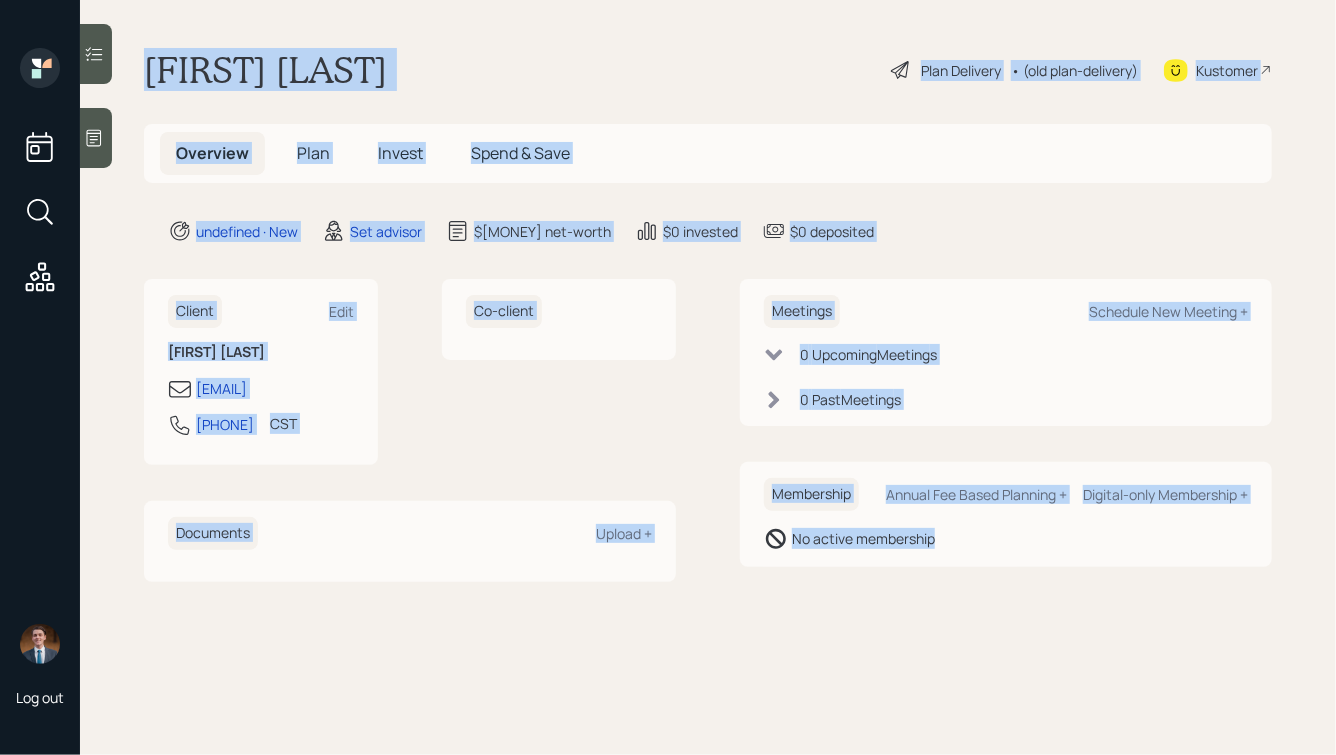 click on "[FIRST] [LAST] Plan Delivery • (old plan-delivery) Kustomer" at bounding box center [708, 70] 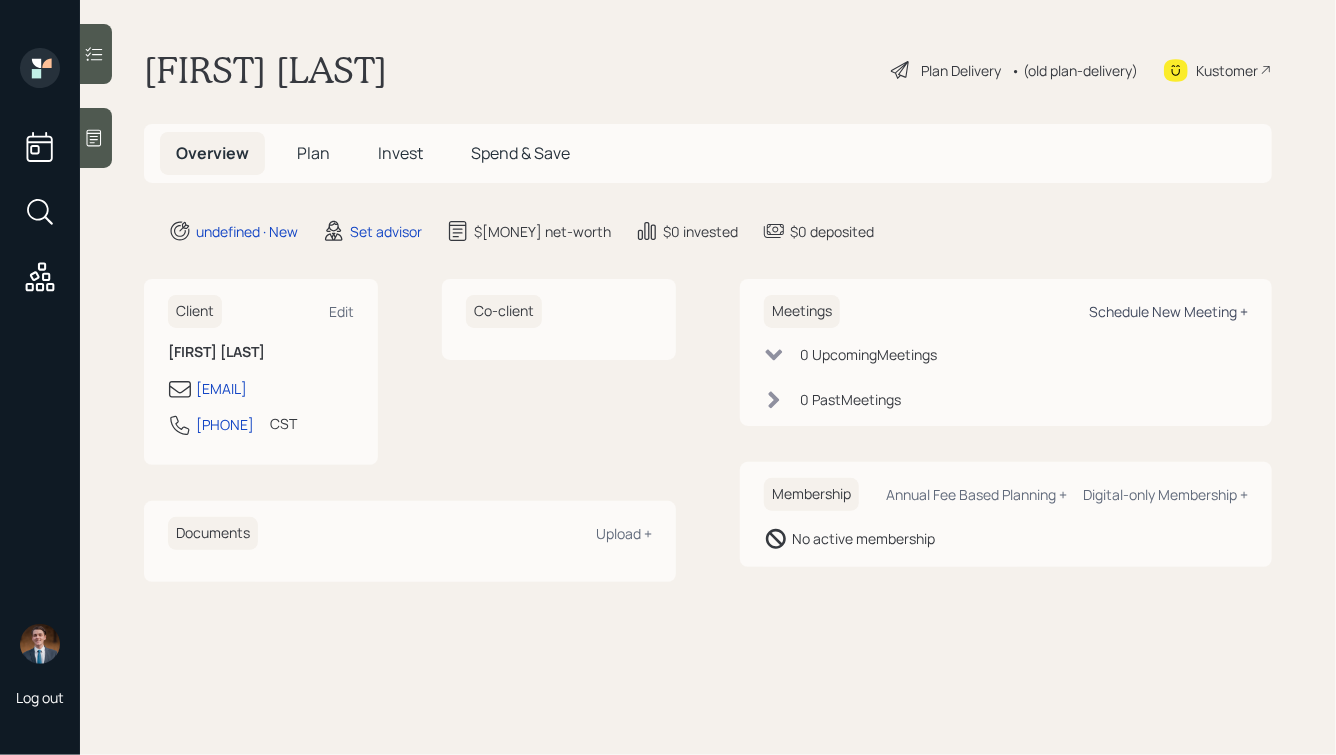 click on "Schedule New Meeting +" at bounding box center [1168, 311] 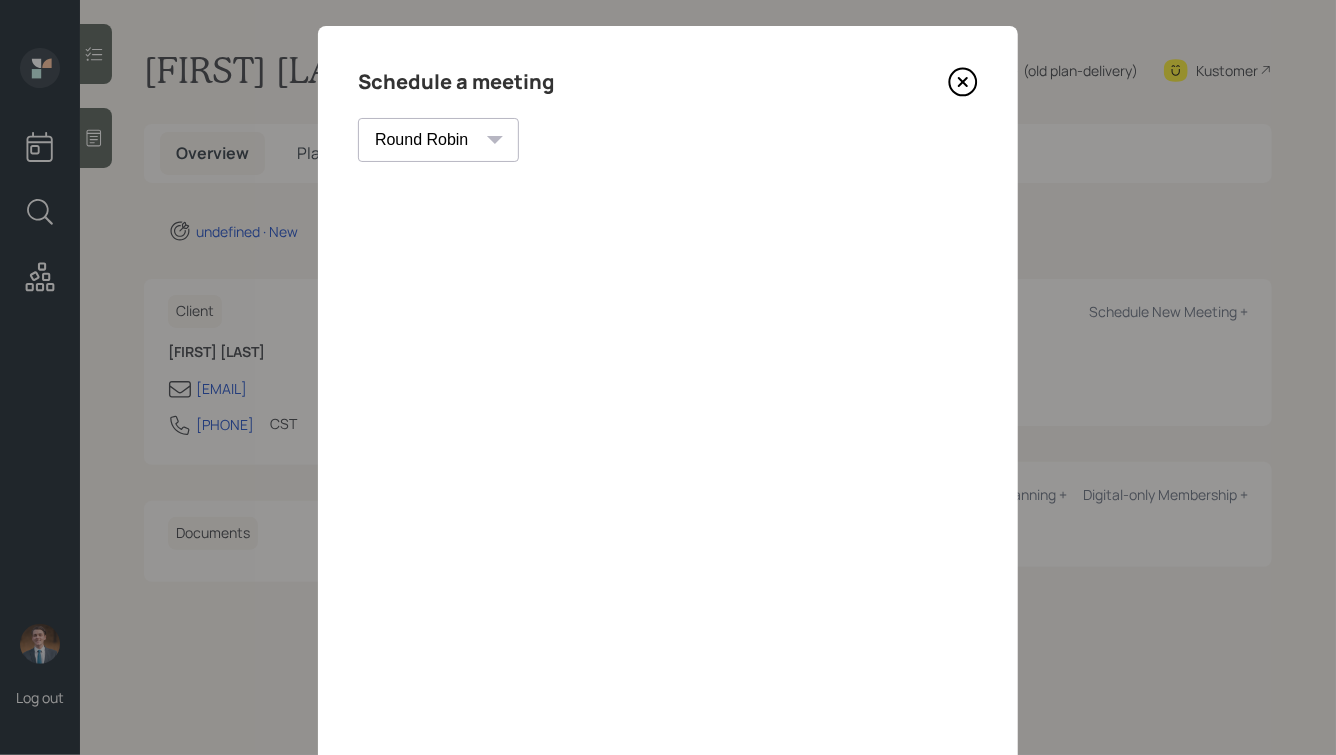 scroll, scrollTop: 29, scrollLeft: 0, axis: vertical 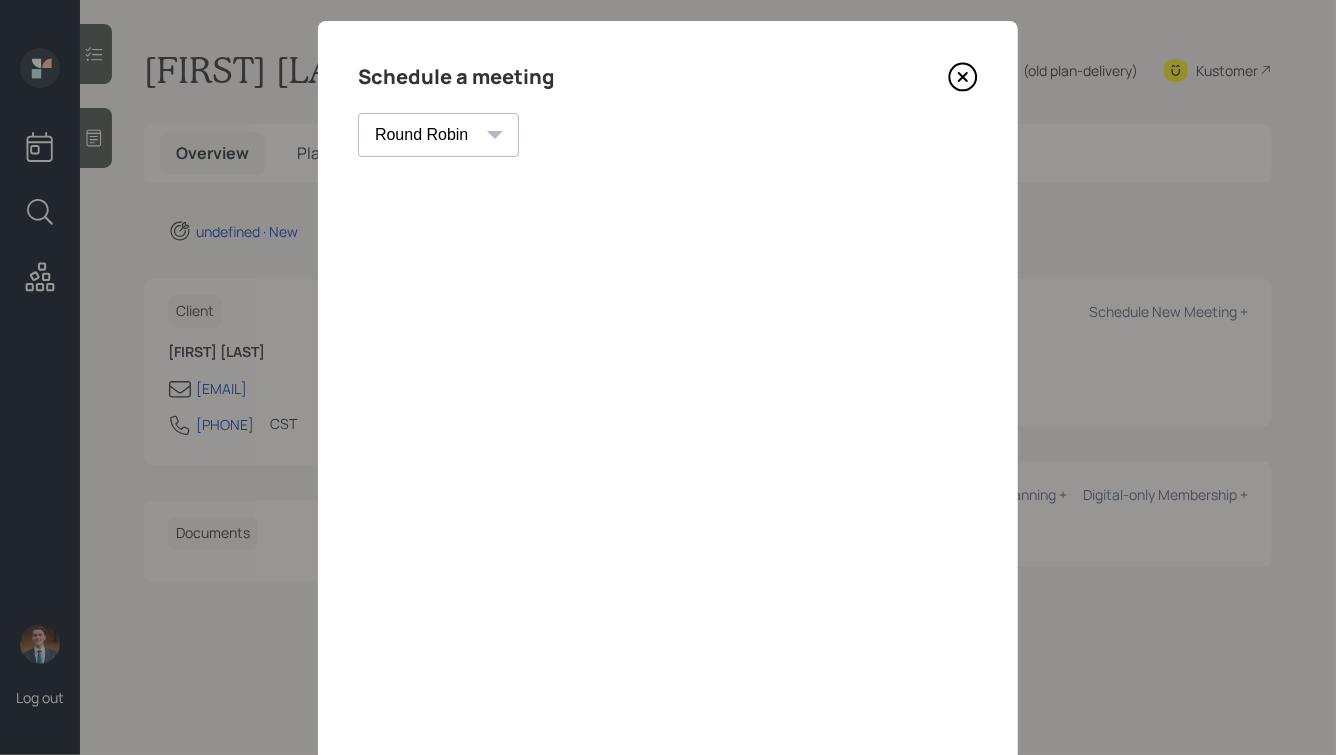 click on "Schedule a meeting [FIRST] [LAST] [FIRST] [LAST] [FIRST] [LAST] [FIRST] [LAST] [FIRST] [LAST] [FIRST] [LAST] [FIRST] [LAST] [FIRST] [LAST] [FIRST] [LAST] [FIRST] [LAST] [FIRST] [LAST] [FIRST] [LAST] [FIRST] [LAST]" at bounding box center [668, 421] 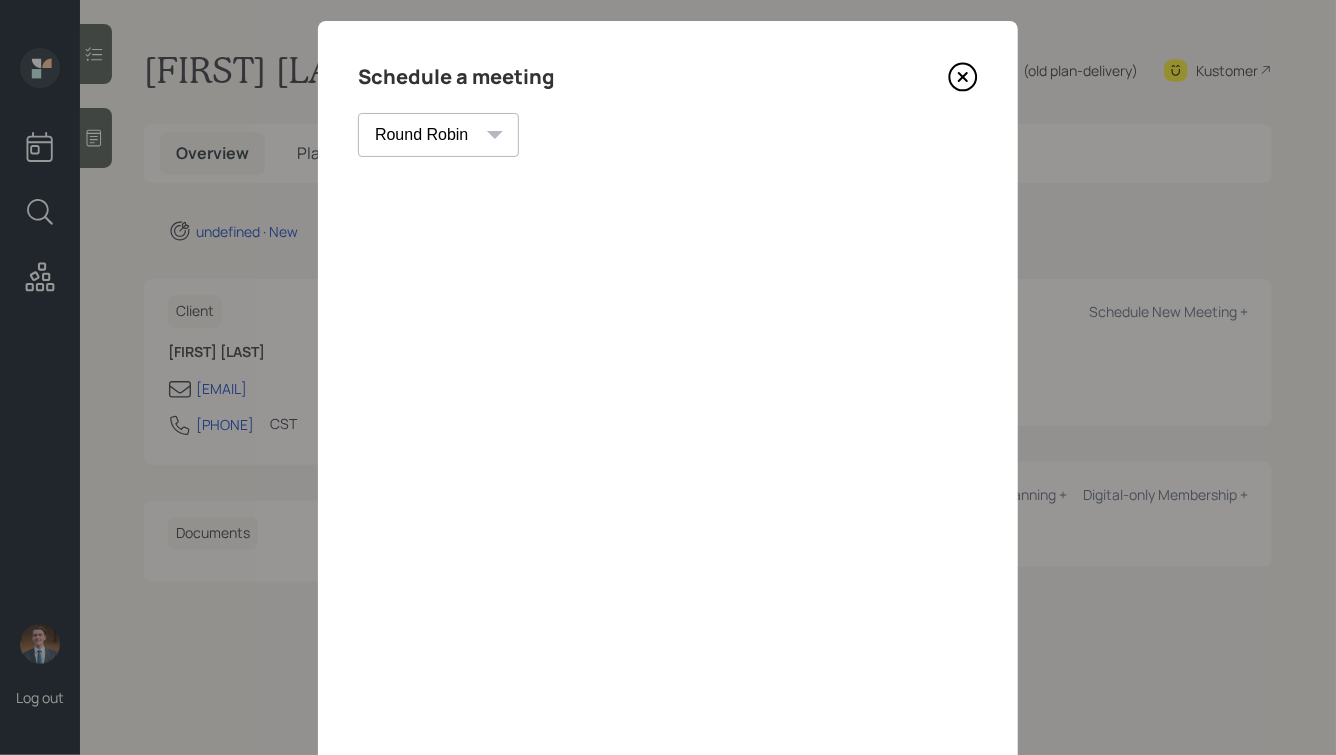 click on "[FIRST] [LAST] [FIRST] [LAST] [FIRST] [LAST] [FIRST] [LAST] [FIRST] [LAST] [FIRST] [LAST] [FIRST] [LAST] [FIRST] [LAST] [FIRST] [LAST] [FIRST] [LAST] [FIRST] [LAST] [FIRST] [LAST] [FIRST] [LAST] Round Robin" at bounding box center (438, 135) 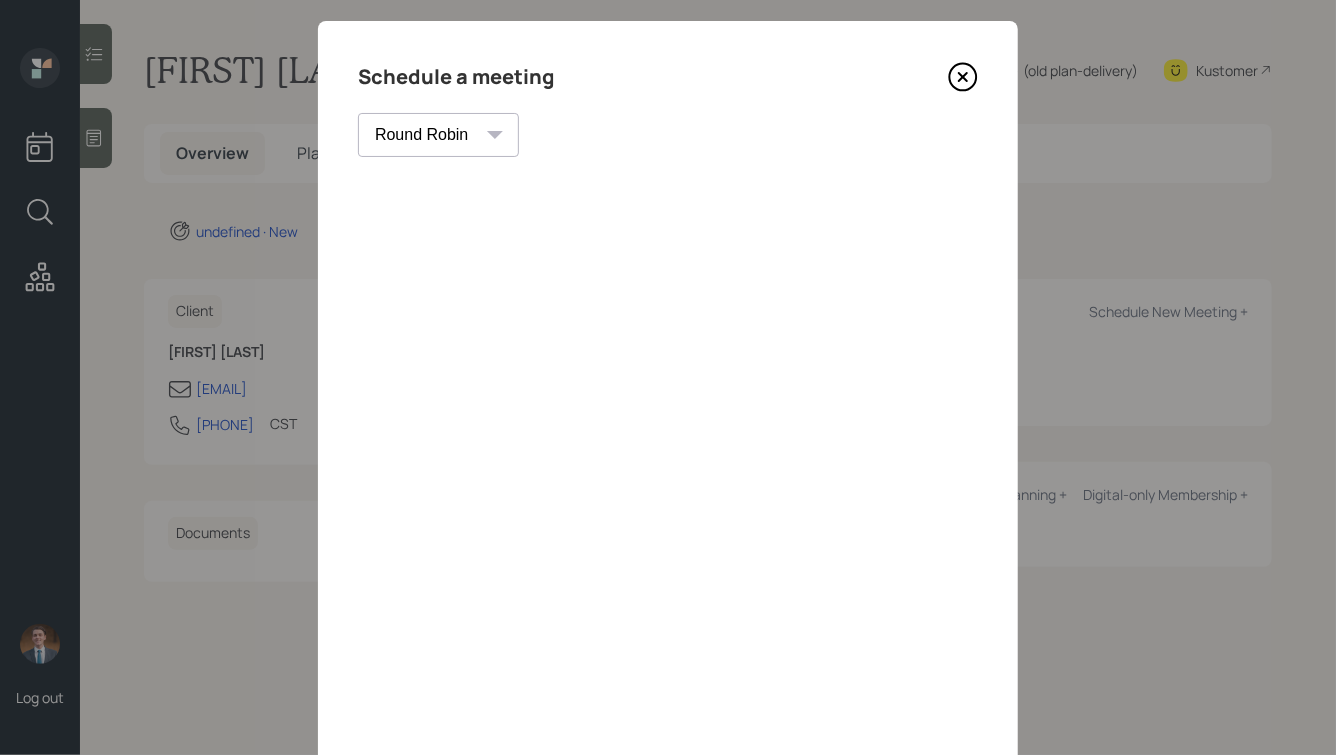select on "ade3b313-576a-42c5-b346-1eb294908ae6" 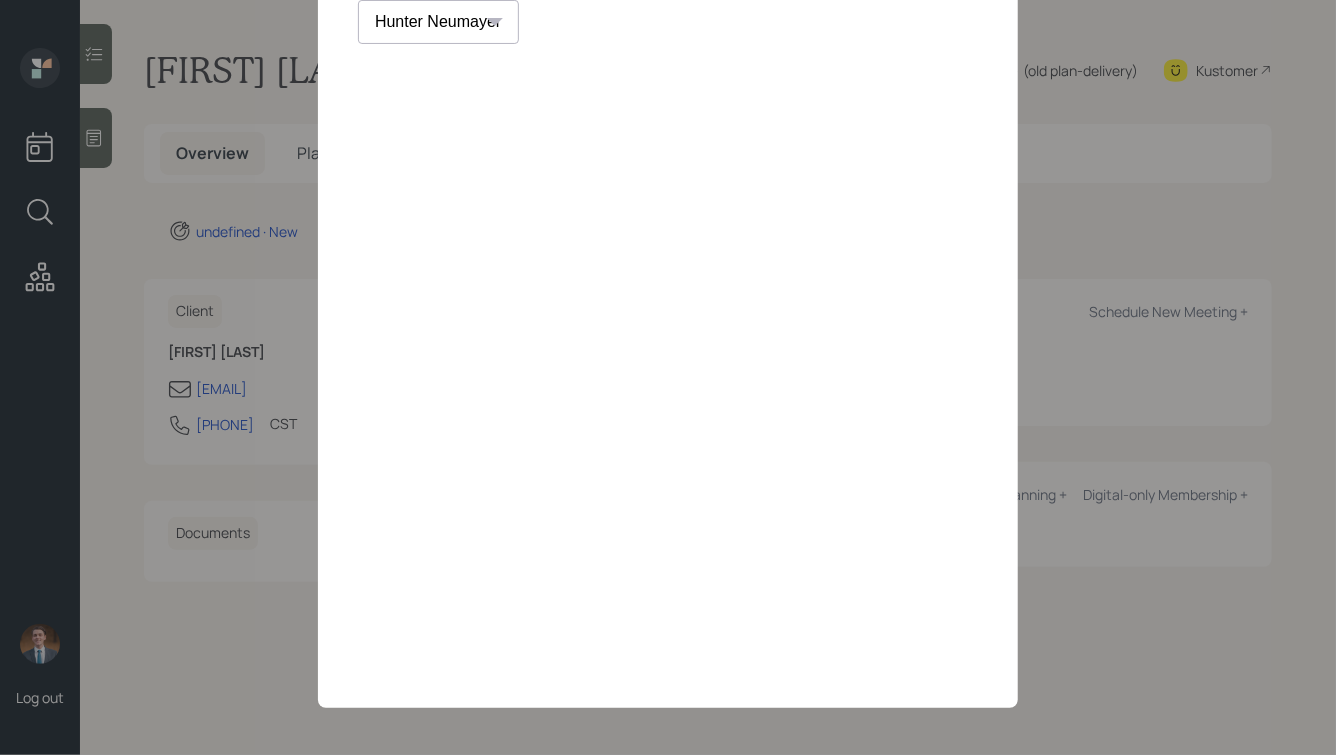 scroll, scrollTop: 144, scrollLeft: 0, axis: vertical 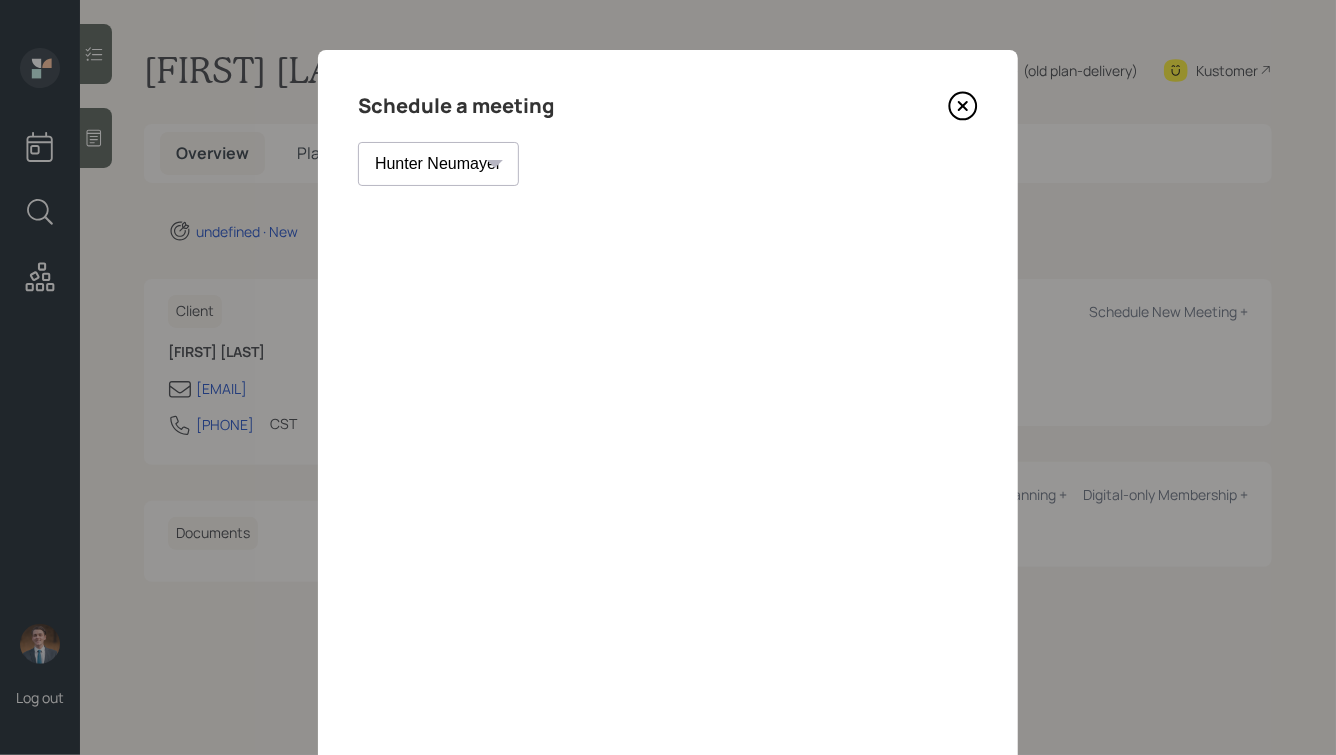 click 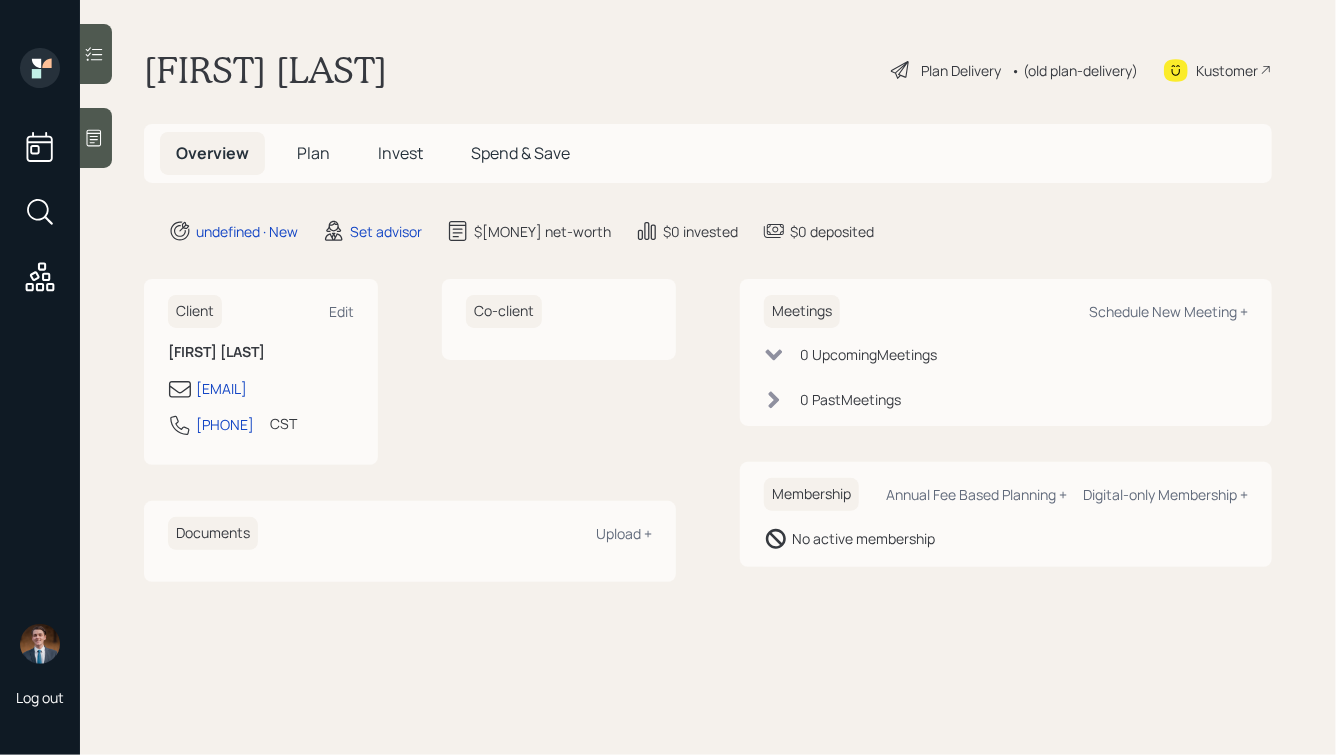 drag, startPoint x: 378, startPoint y: 397, endPoint x: 97, endPoint y: 257, distance: 313.94427 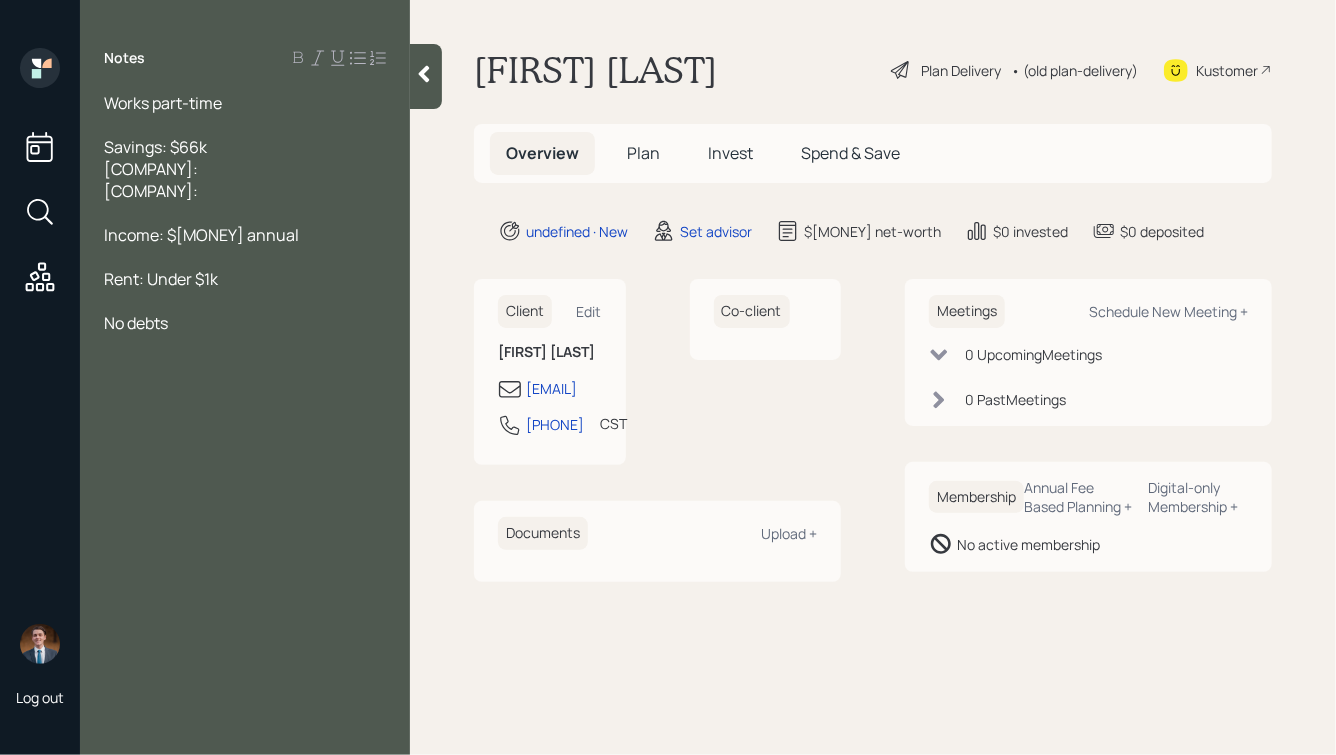 click at bounding box center (245, 301) 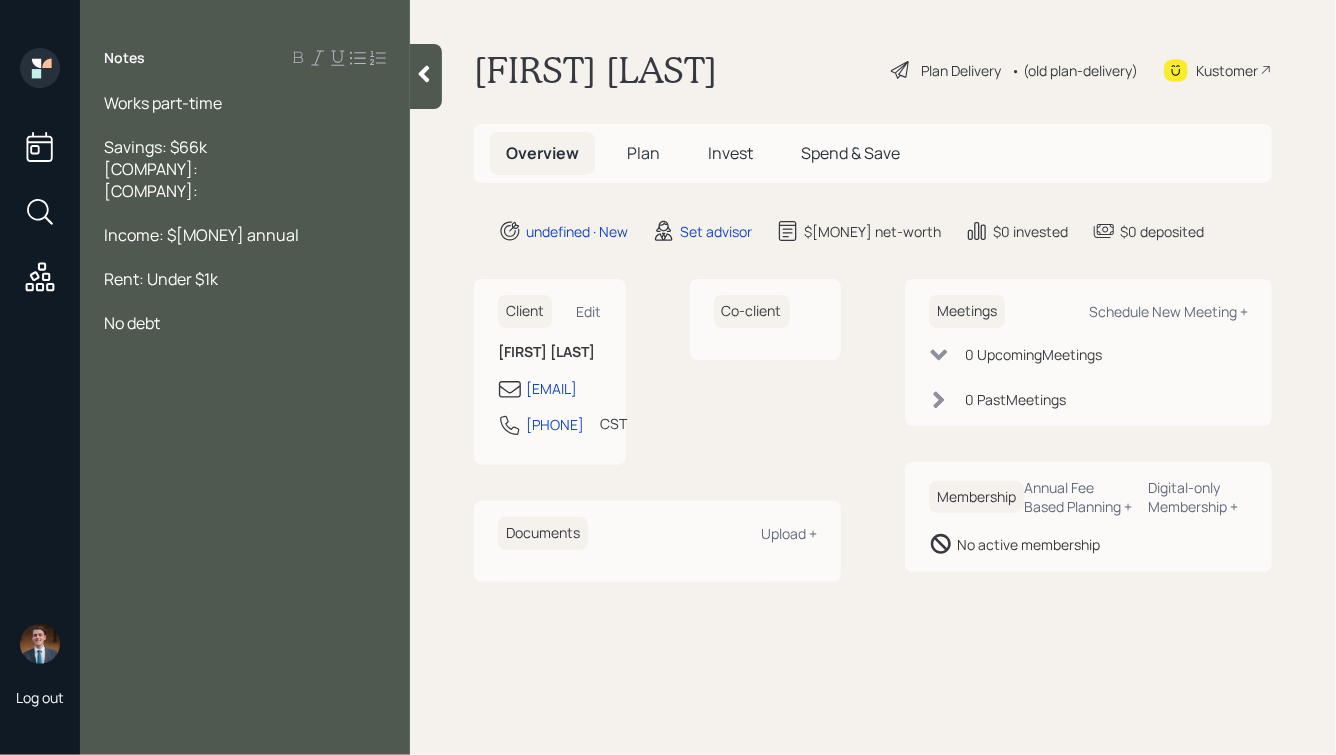 type 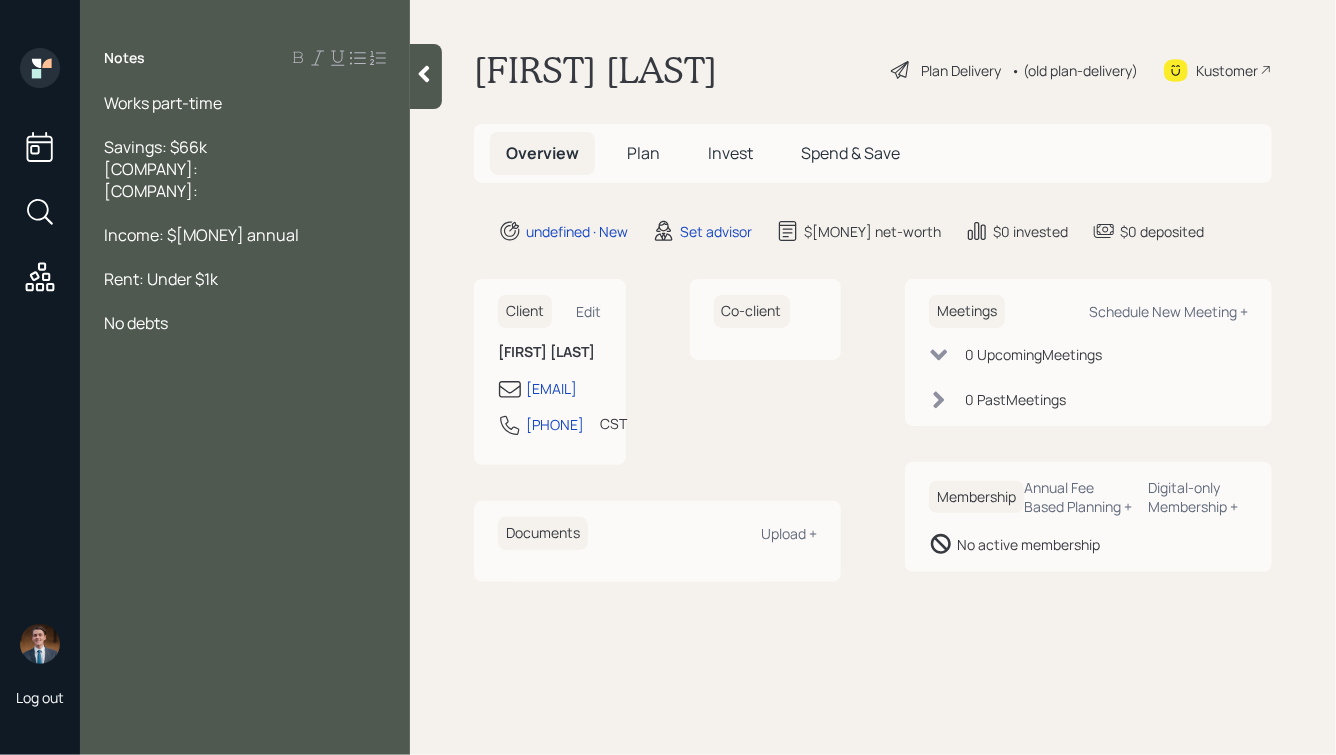 click on "Savings: $66k
[COMPANY]:
[COMPANY]:" at bounding box center (245, 169) 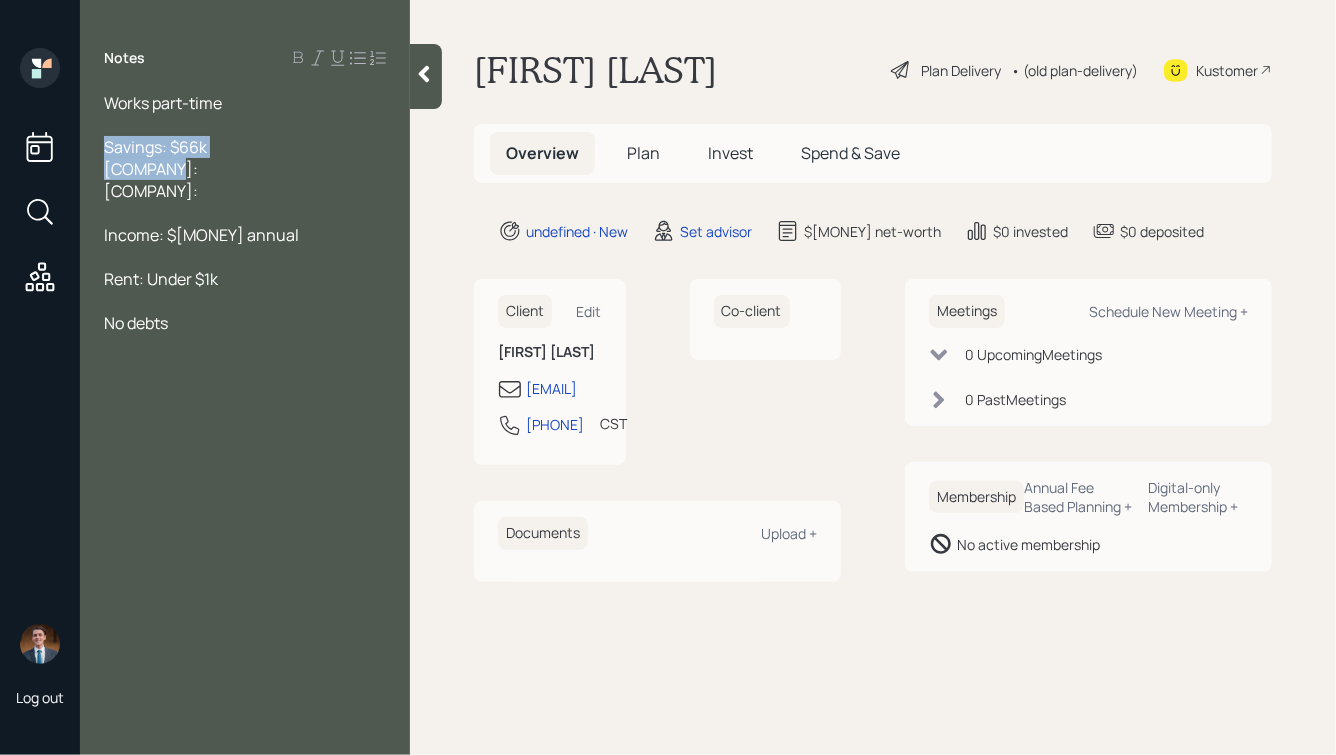 drag, startPoint x: 181, startPoint y: 180, endPoint x: 55, endPoint y: 144, distance: 131.04198 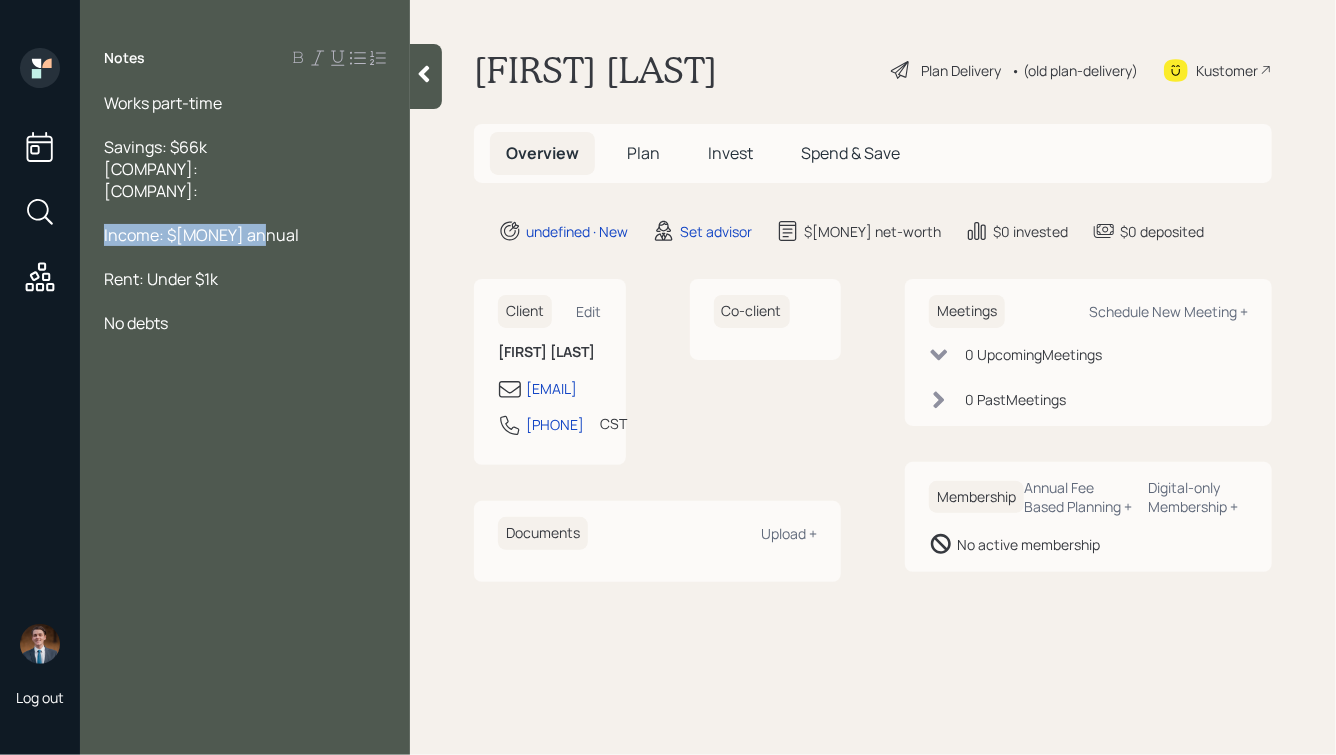 drag, startPoint x: 289, startPoint y: 240, endPoint x: 63, endPoint y: 237, distance: 226.01991 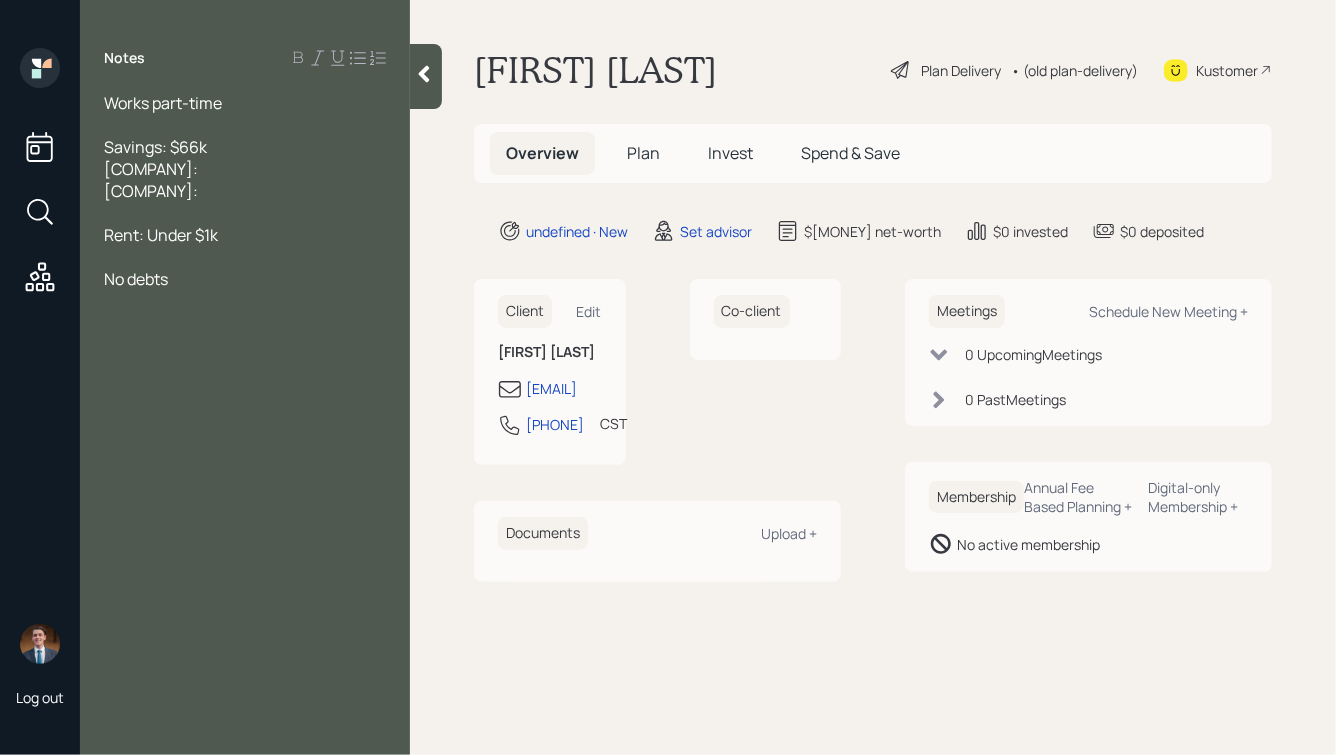 click at bounding box center (245, 125) 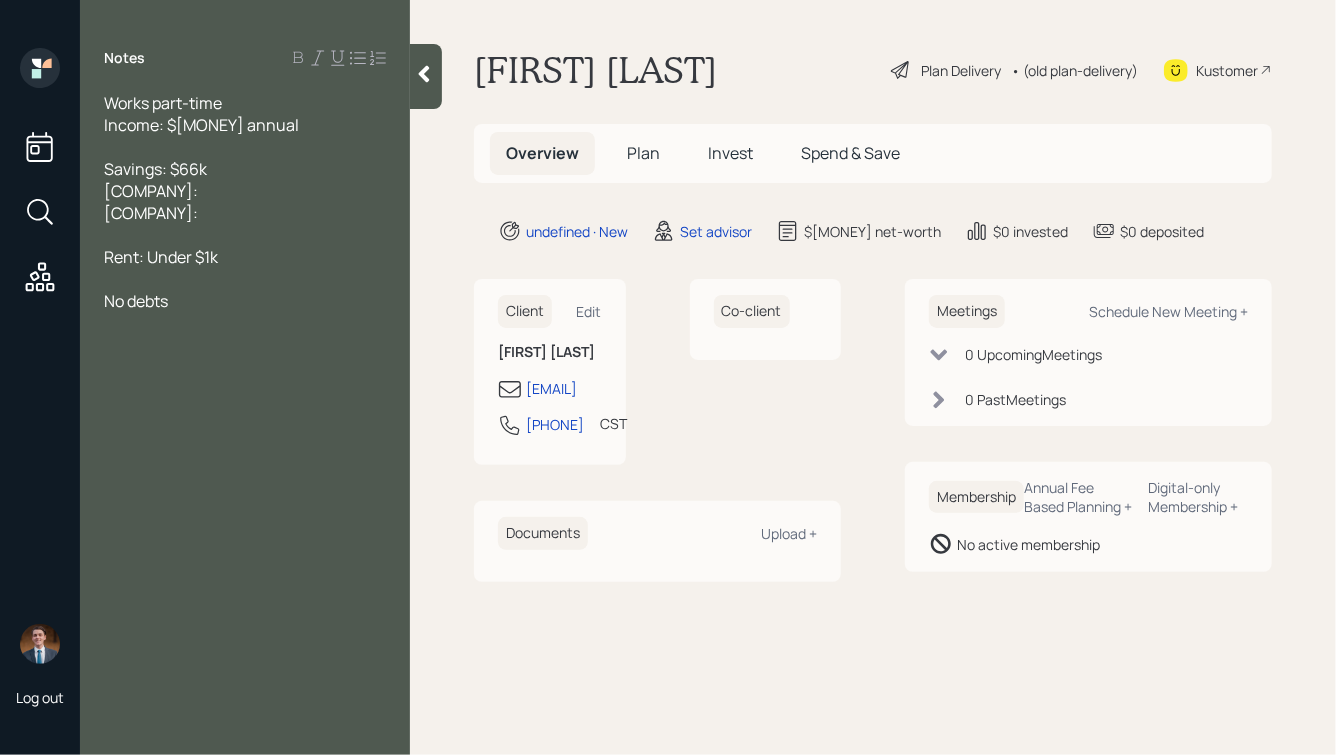 click on "Works part-time" at bounding box center [163, 103] 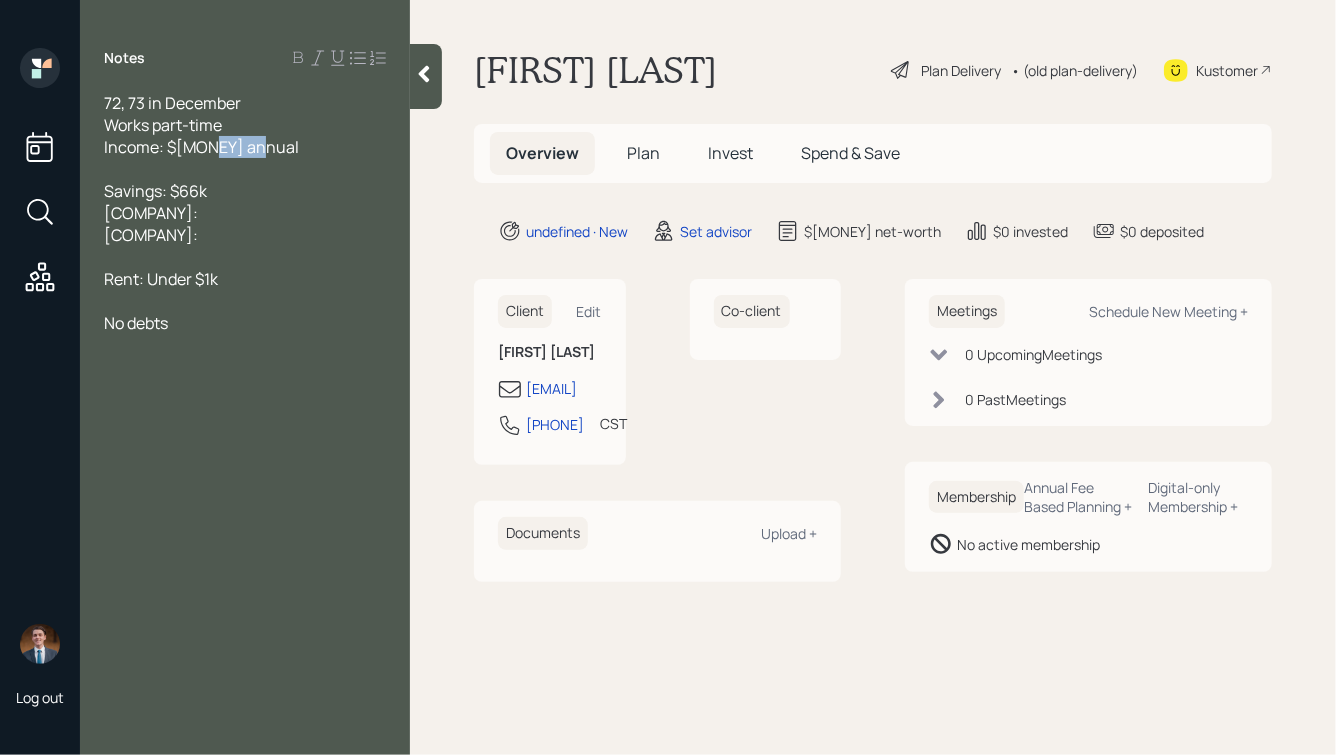drag, startPoint x: 286, startPoint y: 150, endPoint x: 135, endPoint y: 133, distance: 151.95393 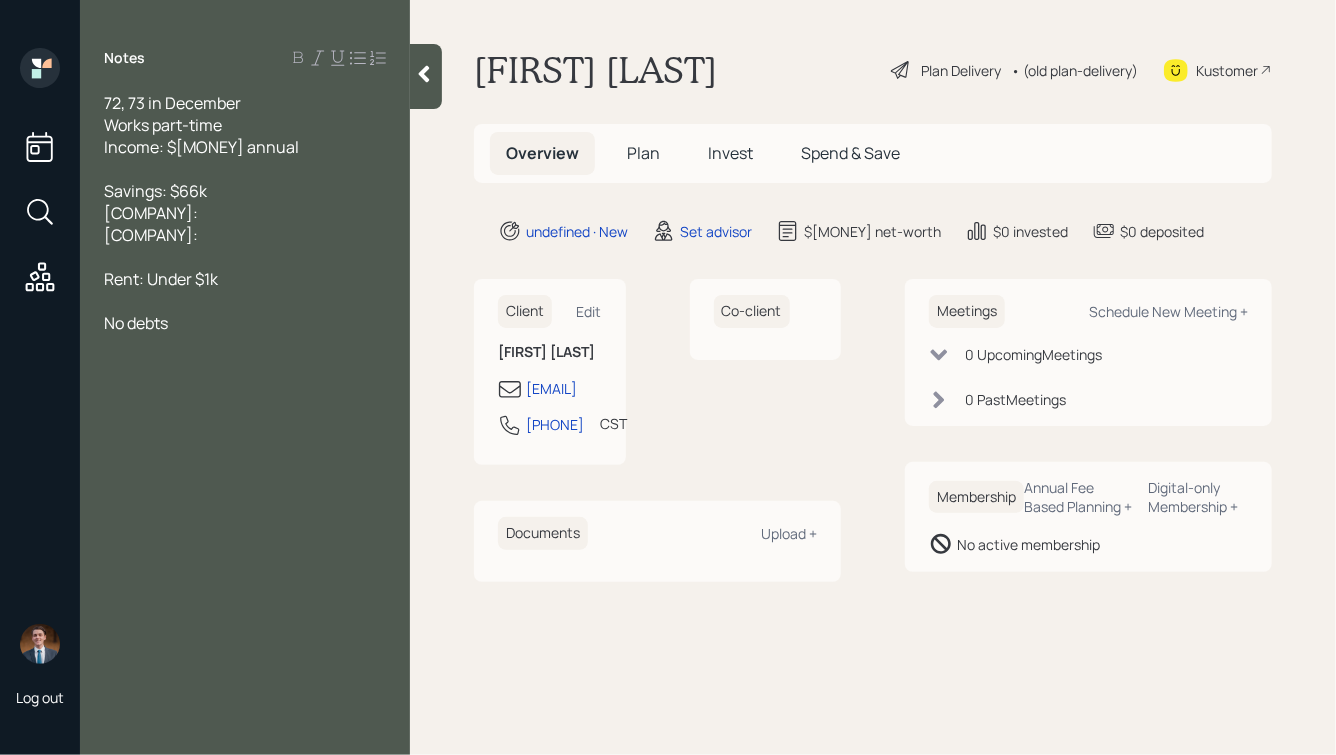 click at bounding box center [245, 169] 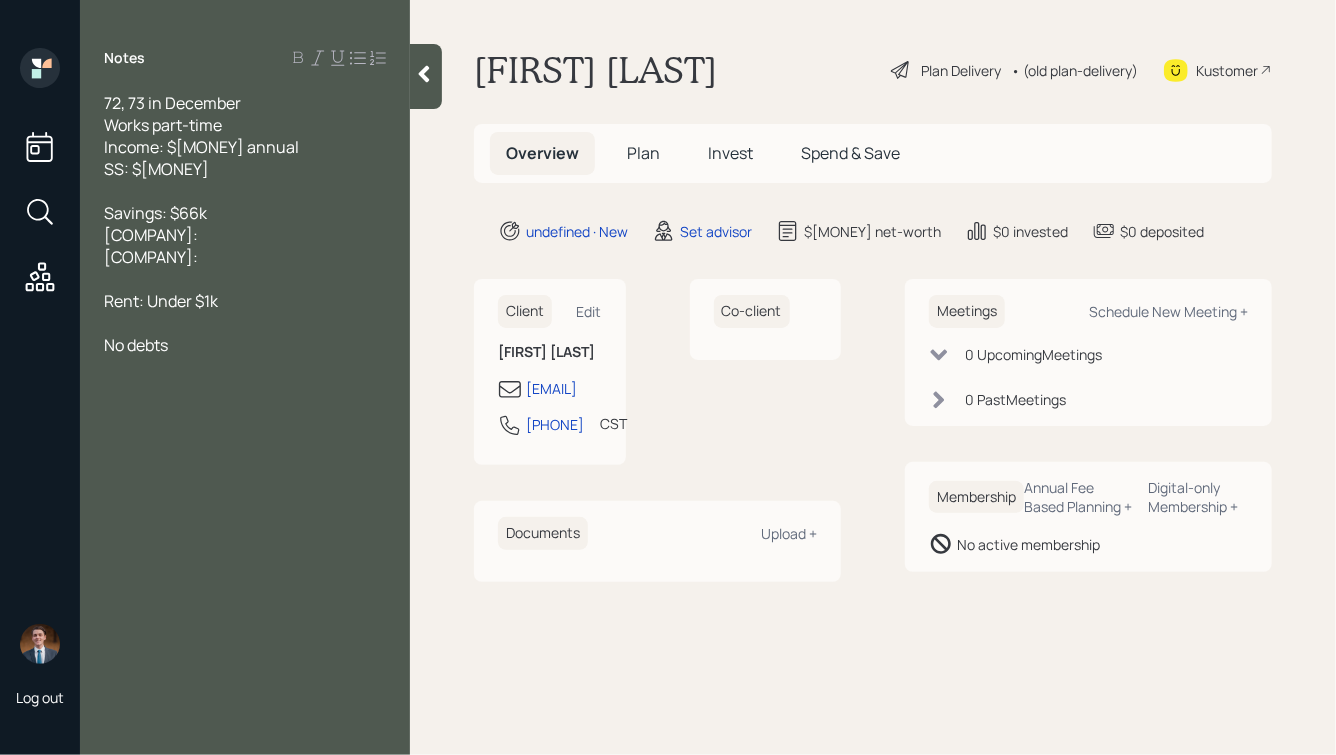click on "Savings: $66k
[COMPANY]:
[COMPANY]:" at bounding box center [245, 235] 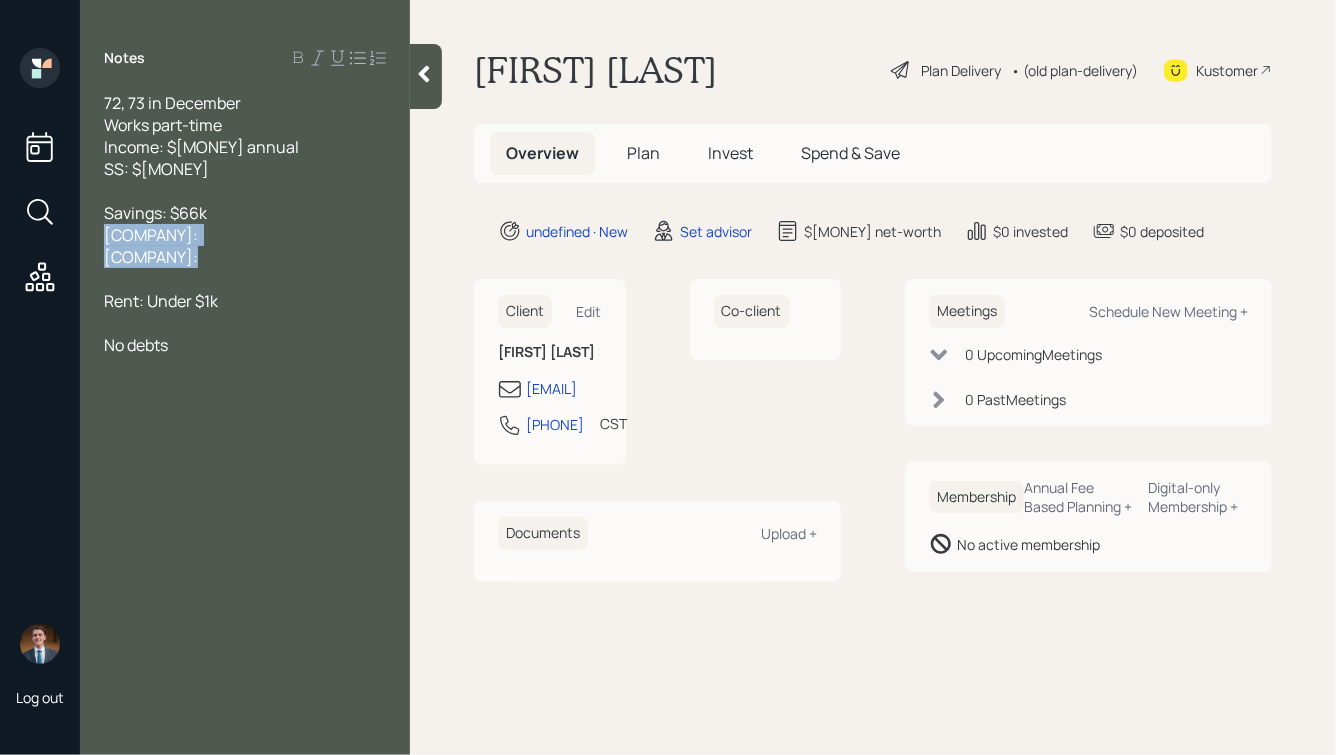 drag, startPoint x: 174, startPoint y: 270, endPoint x: 66, endPoint y: 230, distance: 115.16944 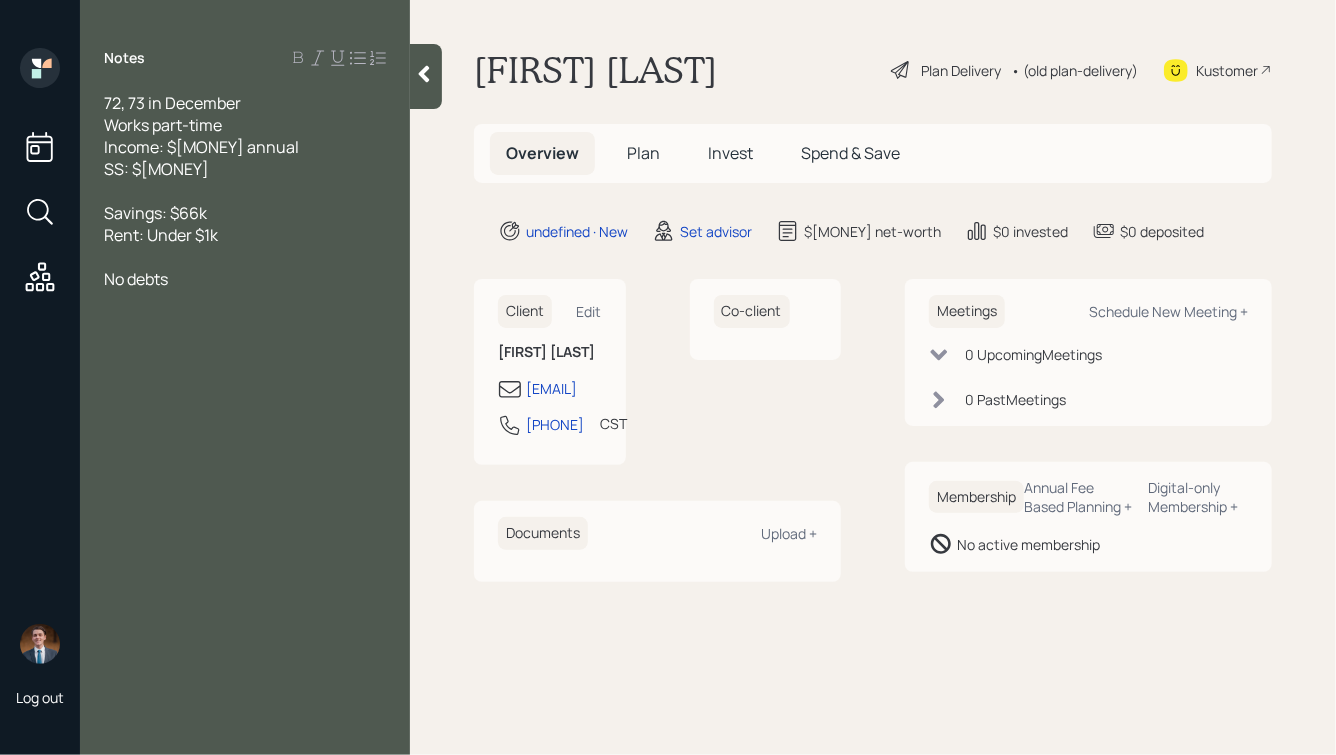 click on "SS: $[MONEY]" at bounding box center [245, 169] 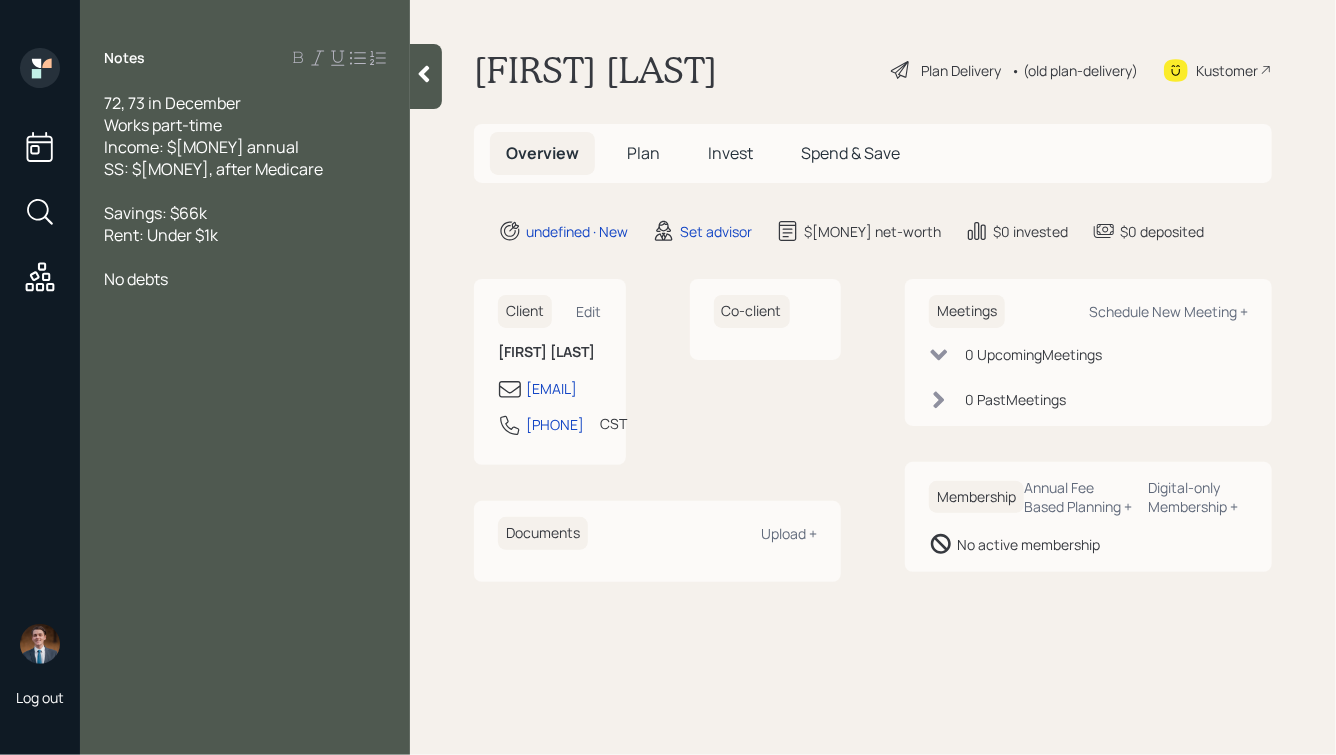 click on "Savings: $66k" at bounding box center [245, 213] 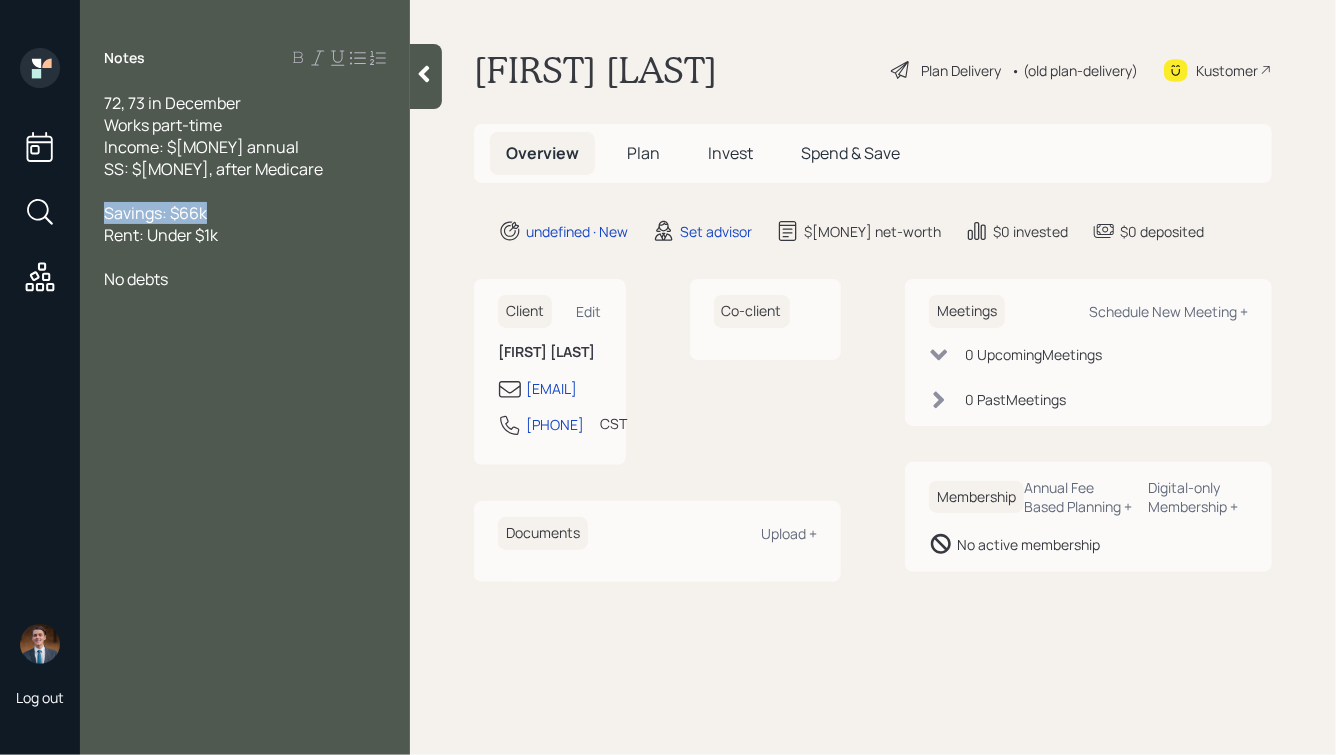 drag, startPoint x: 214, startPoint y: 213, endPoint x: 67, endPoint y: 202, distance: 147.411 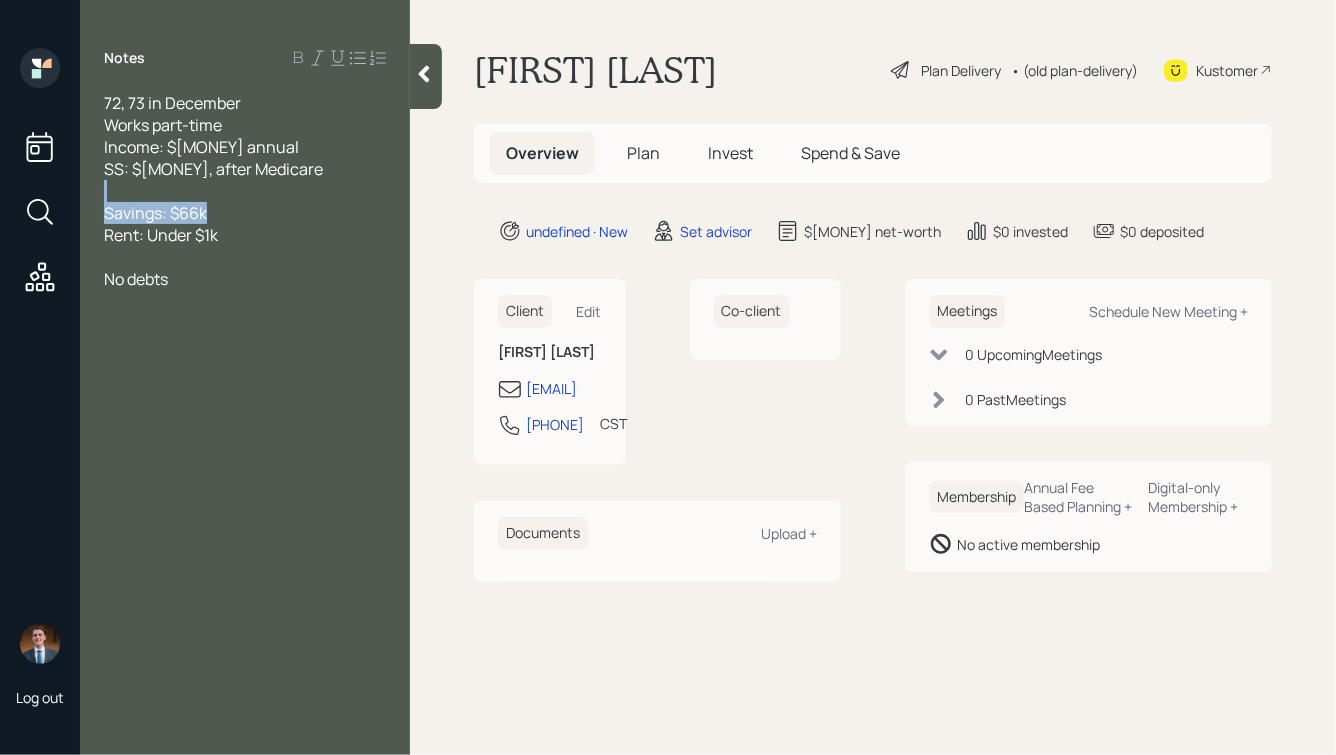 click on "Savings: $66k" at bounding box center (245, 213) 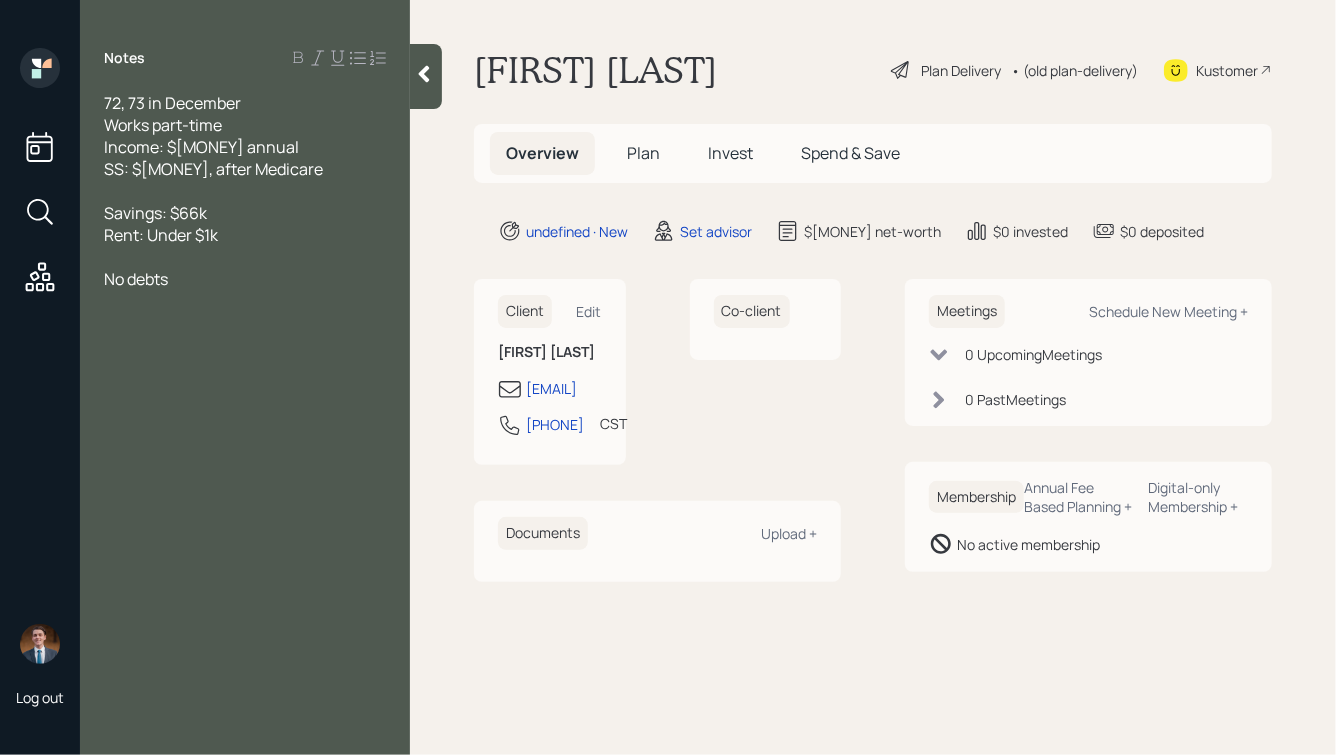 click at bounding box center [245, 191] 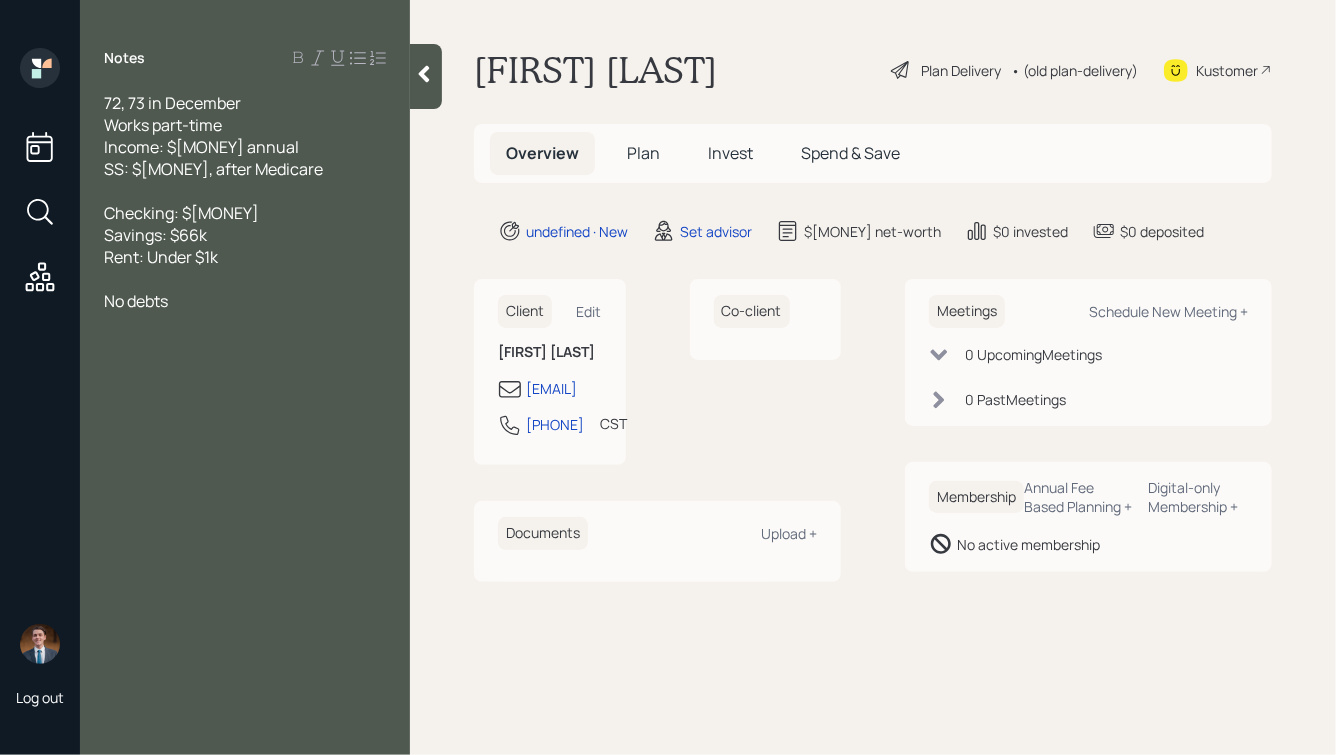 click on "Savings: $66k" at bounding box center [245, 235] 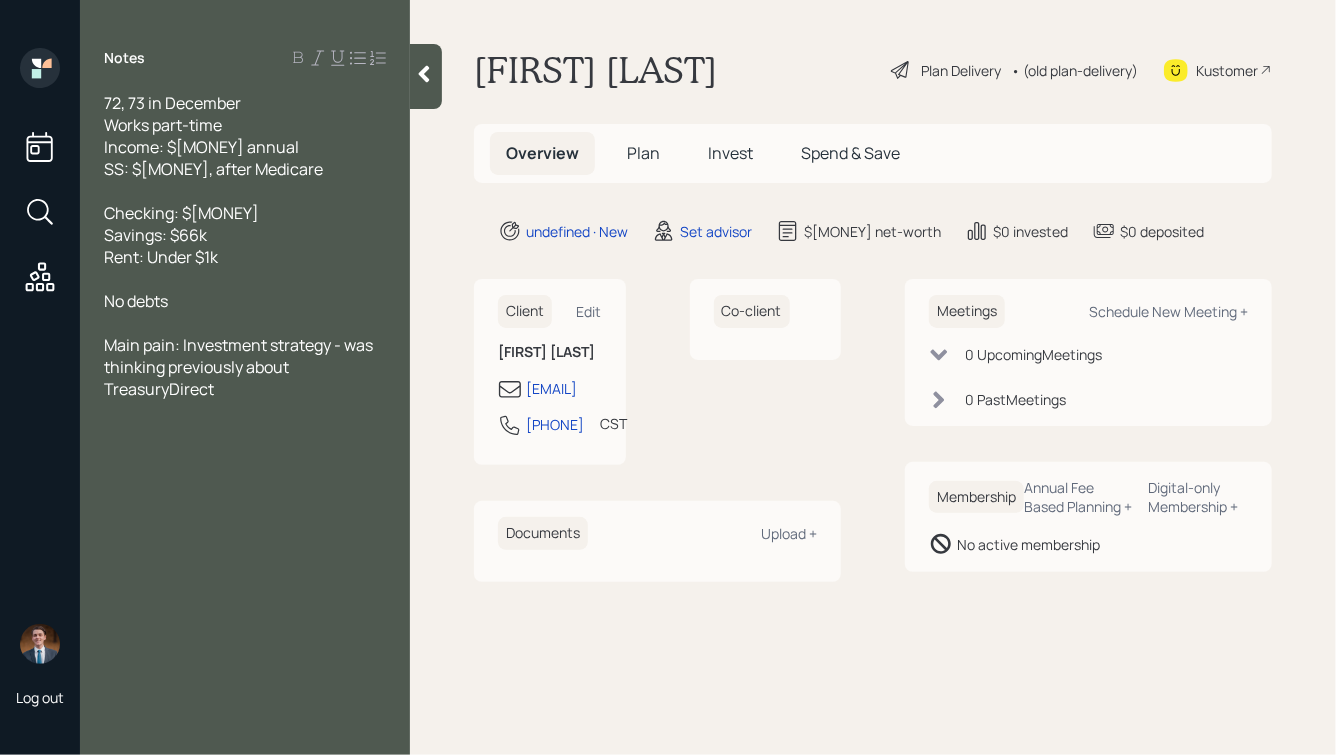 click 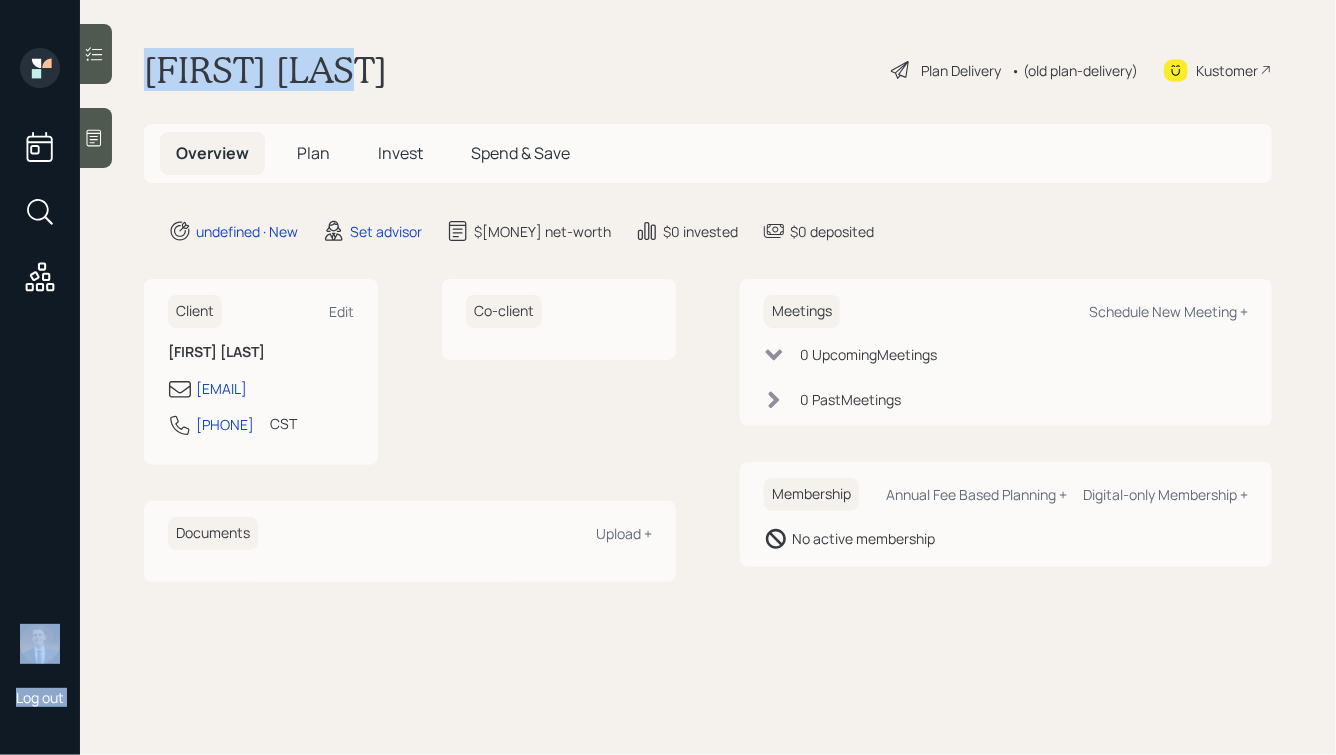 drag, startPoint x: 420, startPoint y: 75, endPoint x: 51, endPoint y: 8, distance: 375.03333 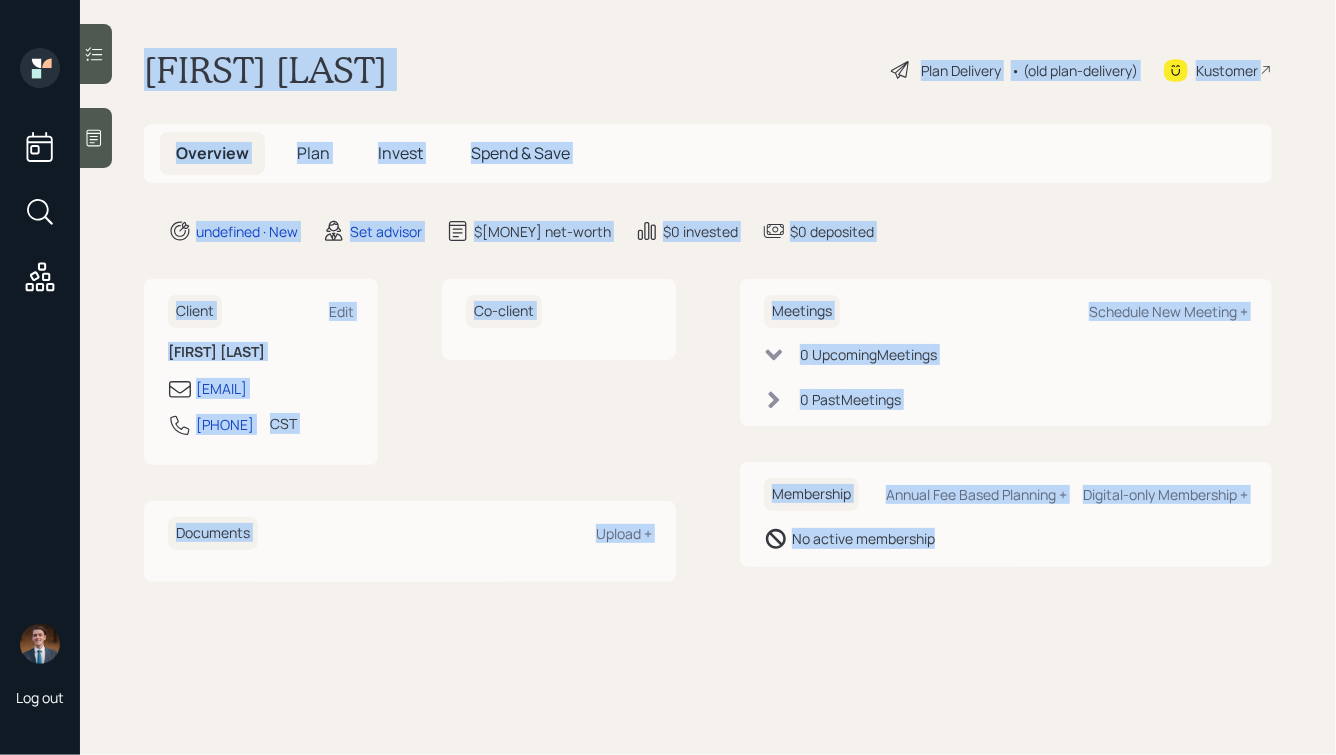 drag, startPoint x: 139, startPoint y: 52, endPoint x: 953, endPoint y: 601, distance: 981.8335 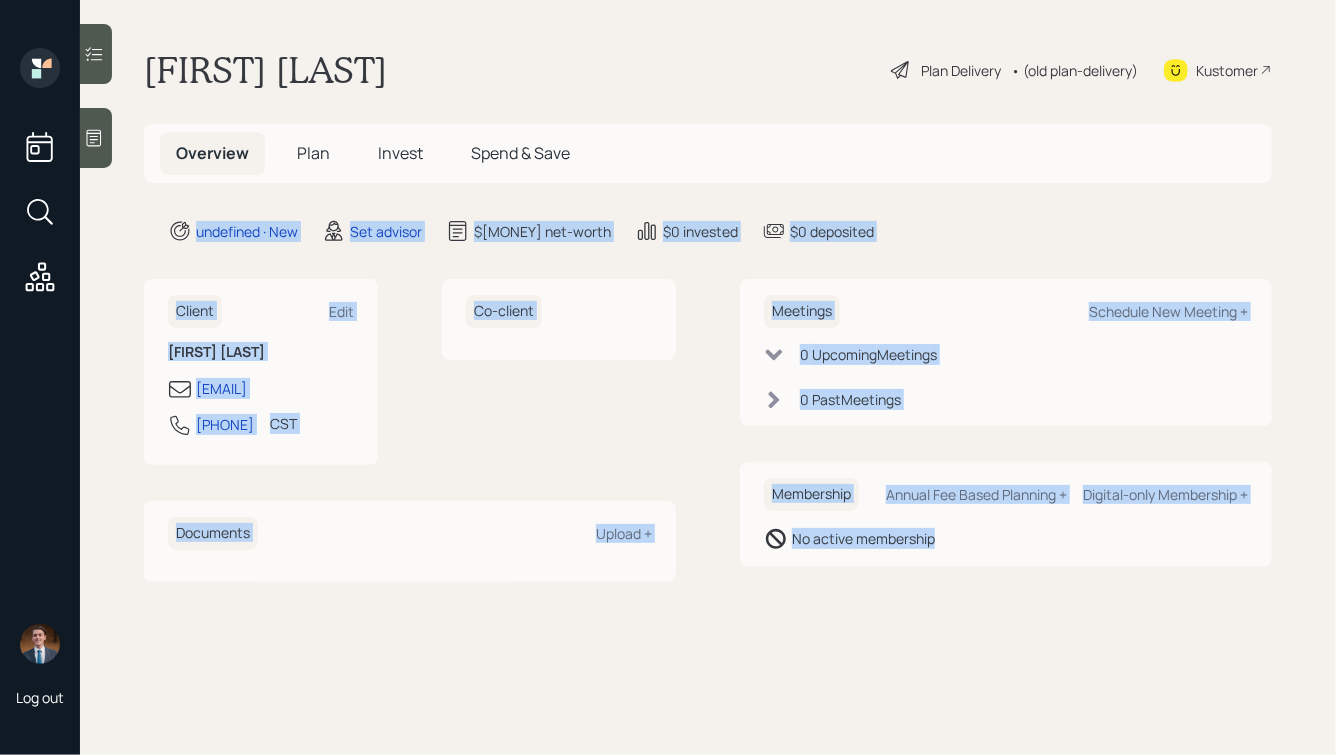 drag, startPoint x: 953, startPoint y: 601, endPoint x: 562, endPoint y: 160, distance: 589.37427 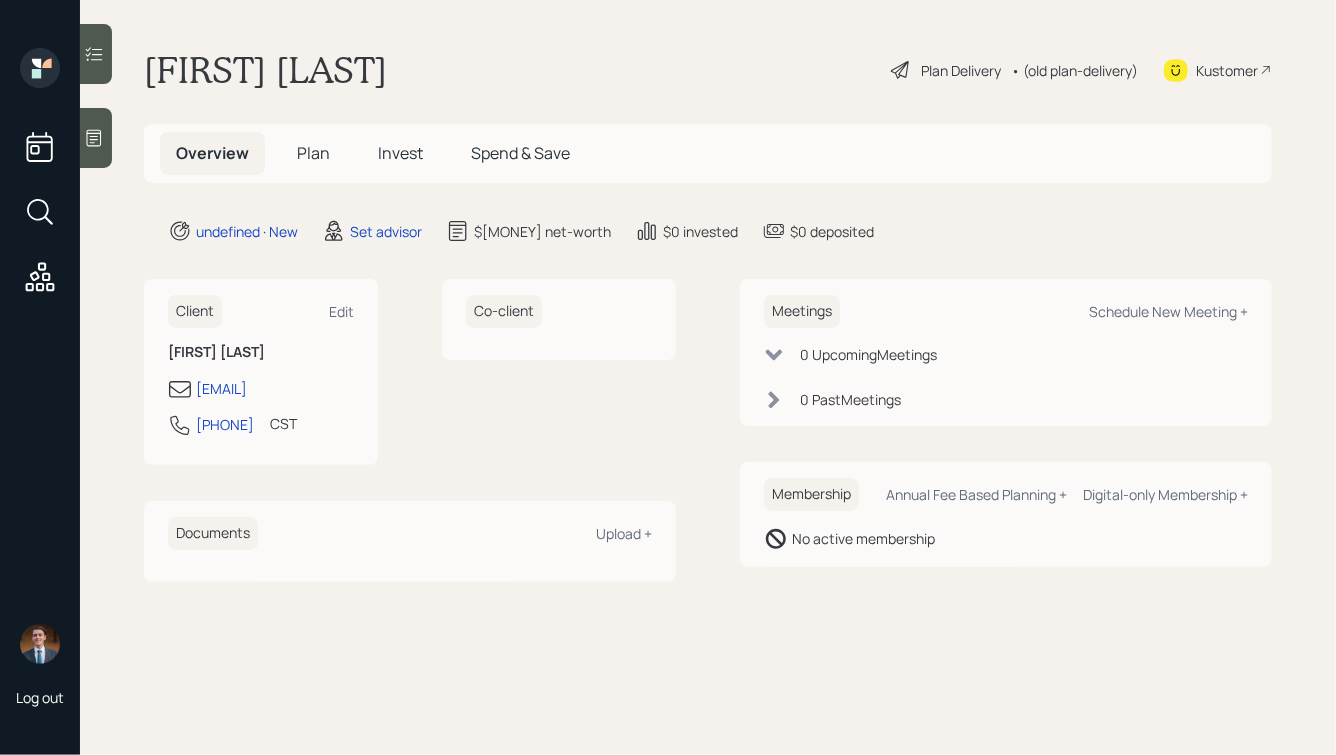 click on "[FIRST] [LAST] Plan Delivery • (old plan-delivery) Kustomer" at bounding box center [708, 70] 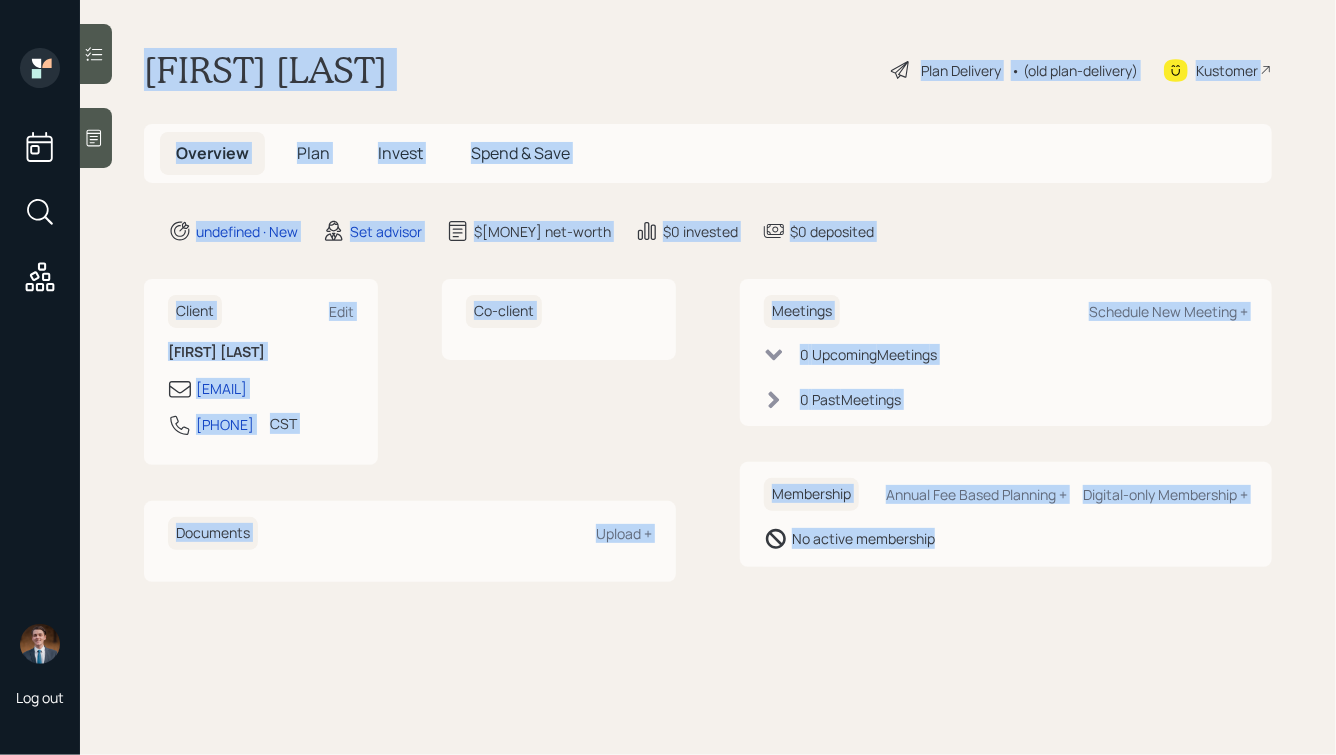 drag, startPoint x: 144, startPoint y: 58, endPoint x: 970, endPoint y: 632, distance: 1005.8588 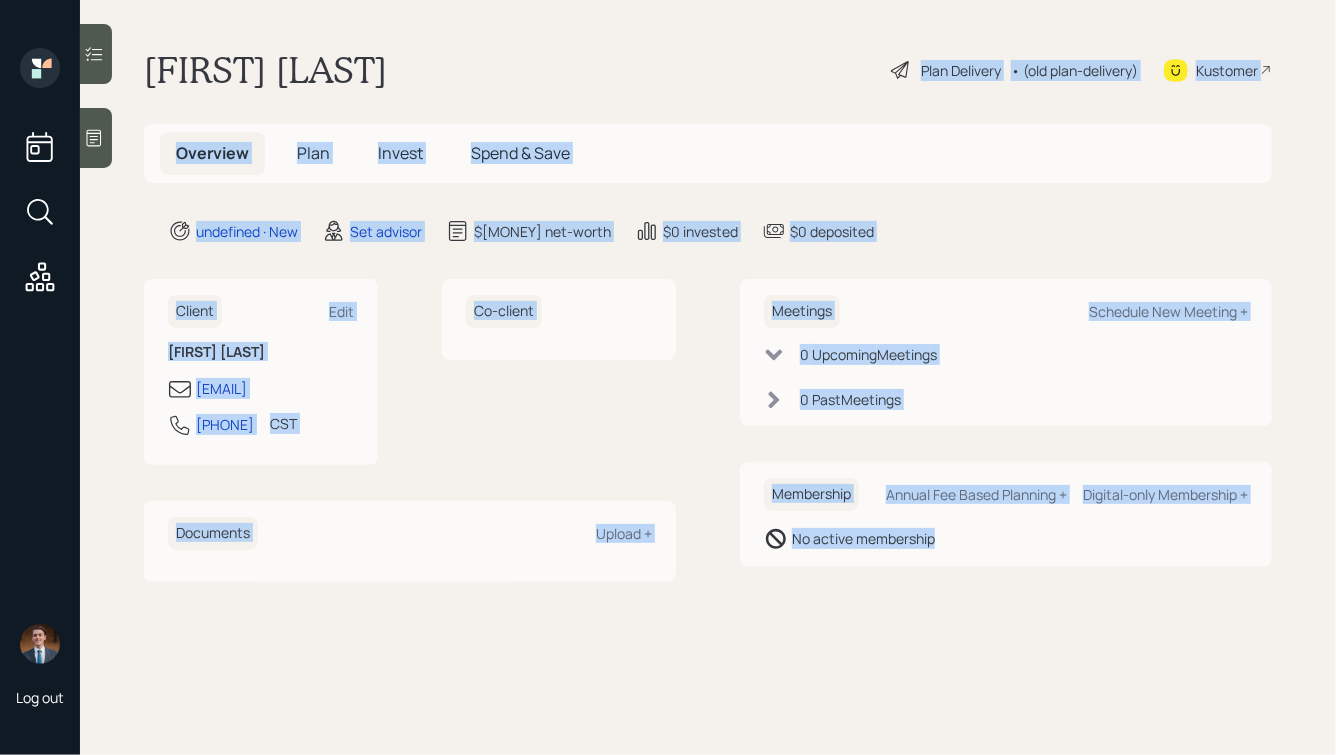 drag, startPoint x: 1149, startPoint y: 642, endPoint x: 639, endPoint y: 51, distance: 780.6286 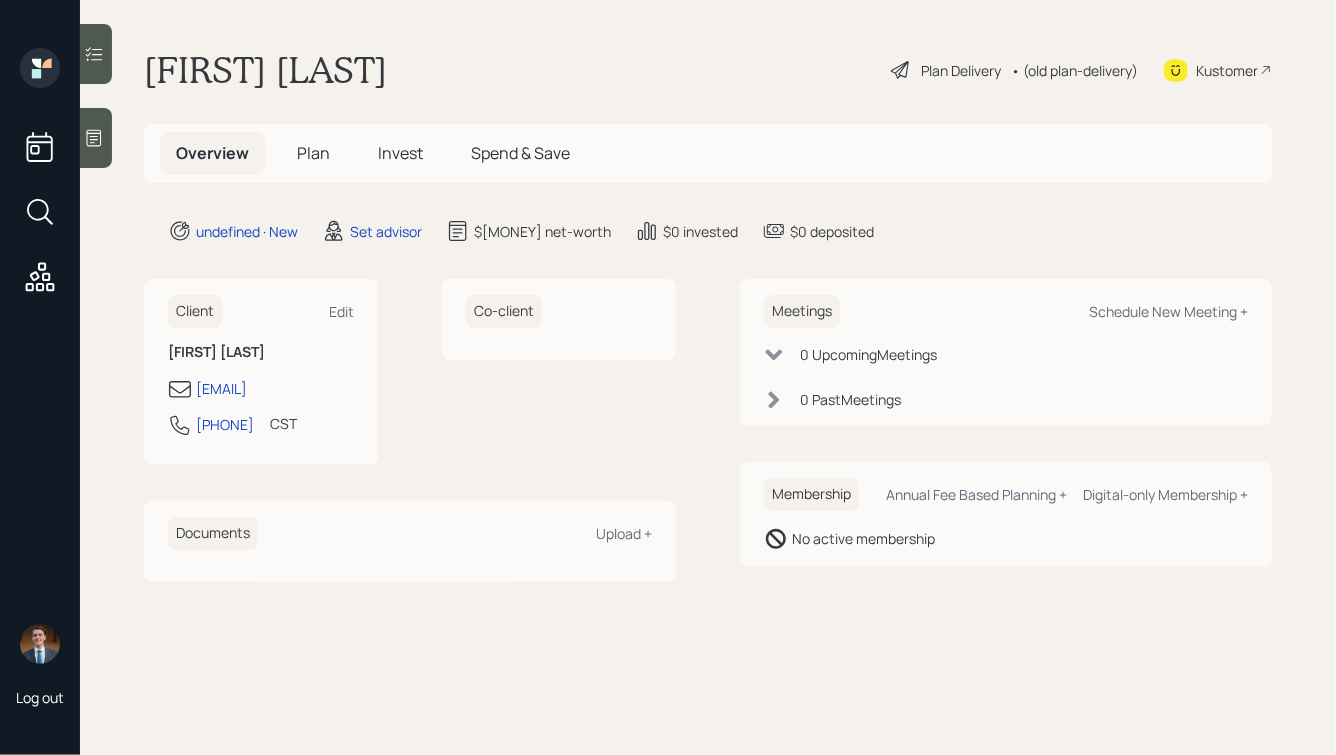 click on "[FIRST] [LAST] Plan Delivery • (old plan-delivery) Kustomer" at bounding box center [708, 70] 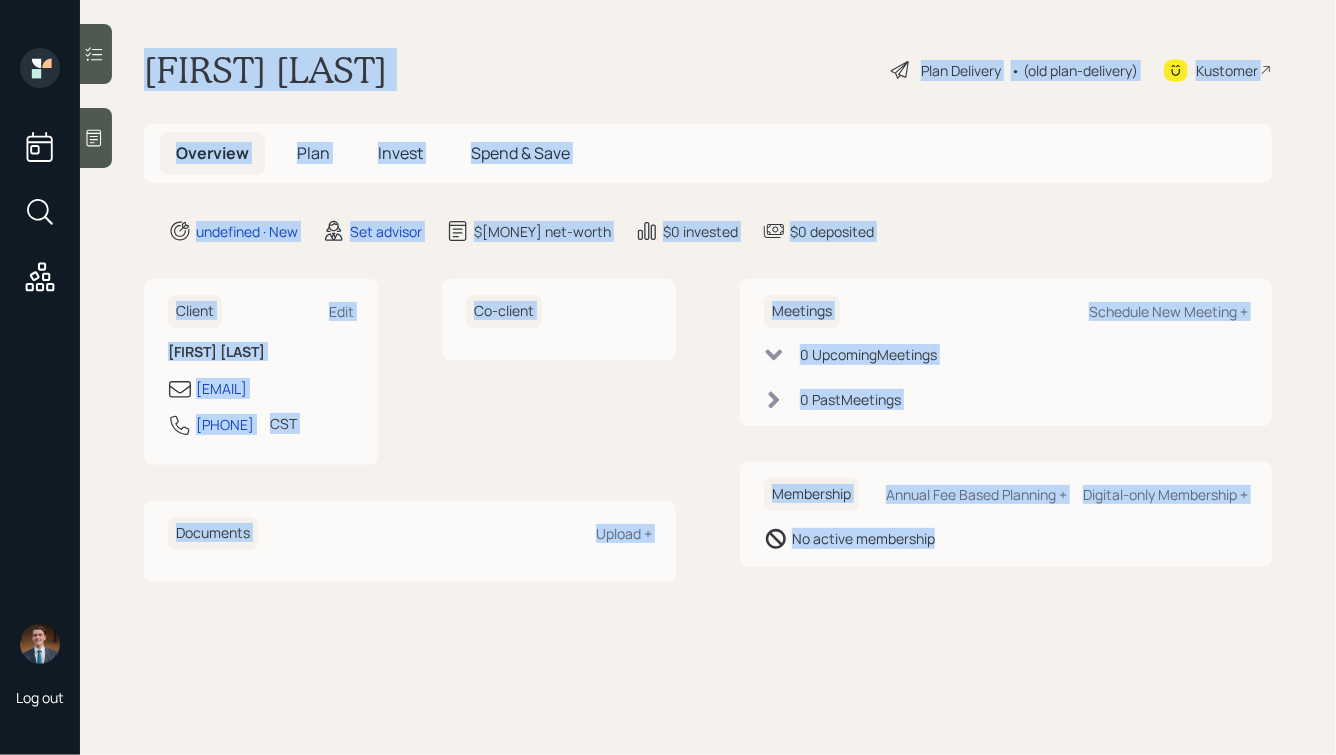 drag, startPoint x: 136, startPoint y: 53, endPoint x: 946, endPoint y: 650, distance: 1006.23505 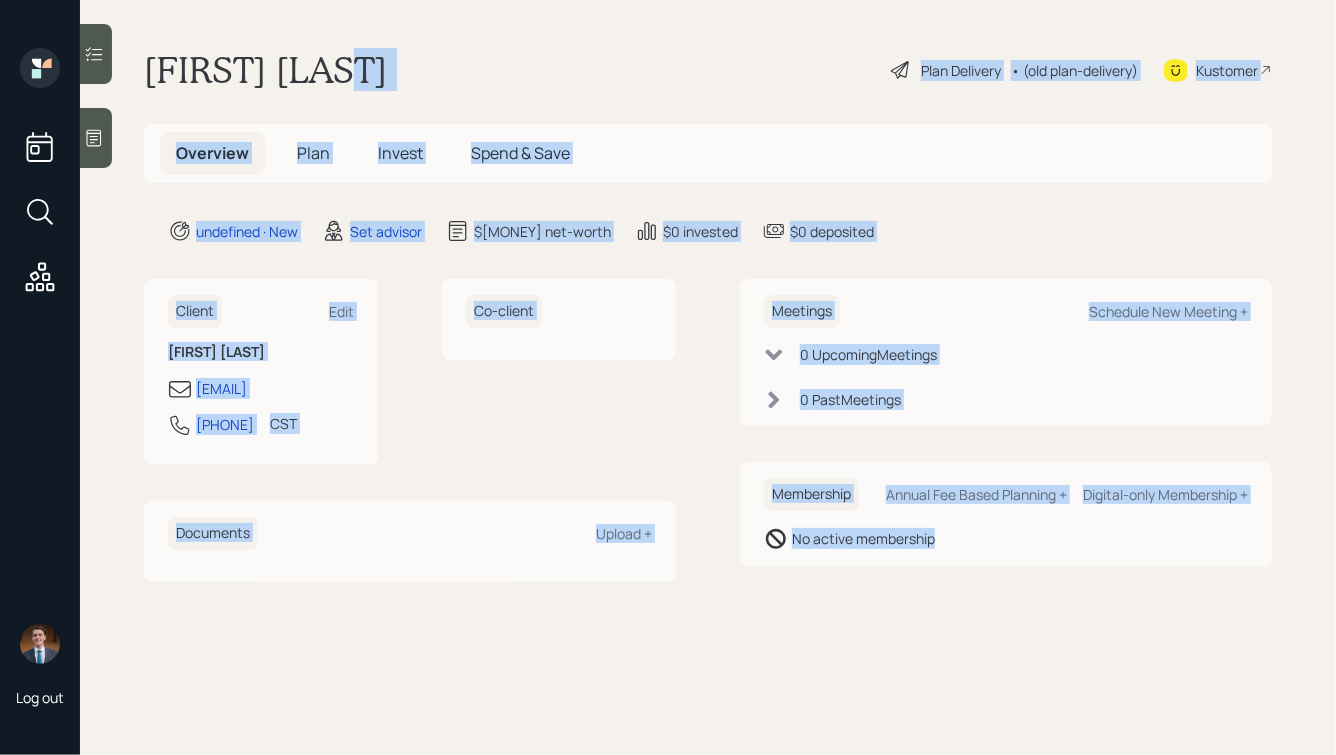 drag, startPoint x: 1046, startPoint y: 652, endPoint x: 484, endPoint y: 83, distance: 799.7531 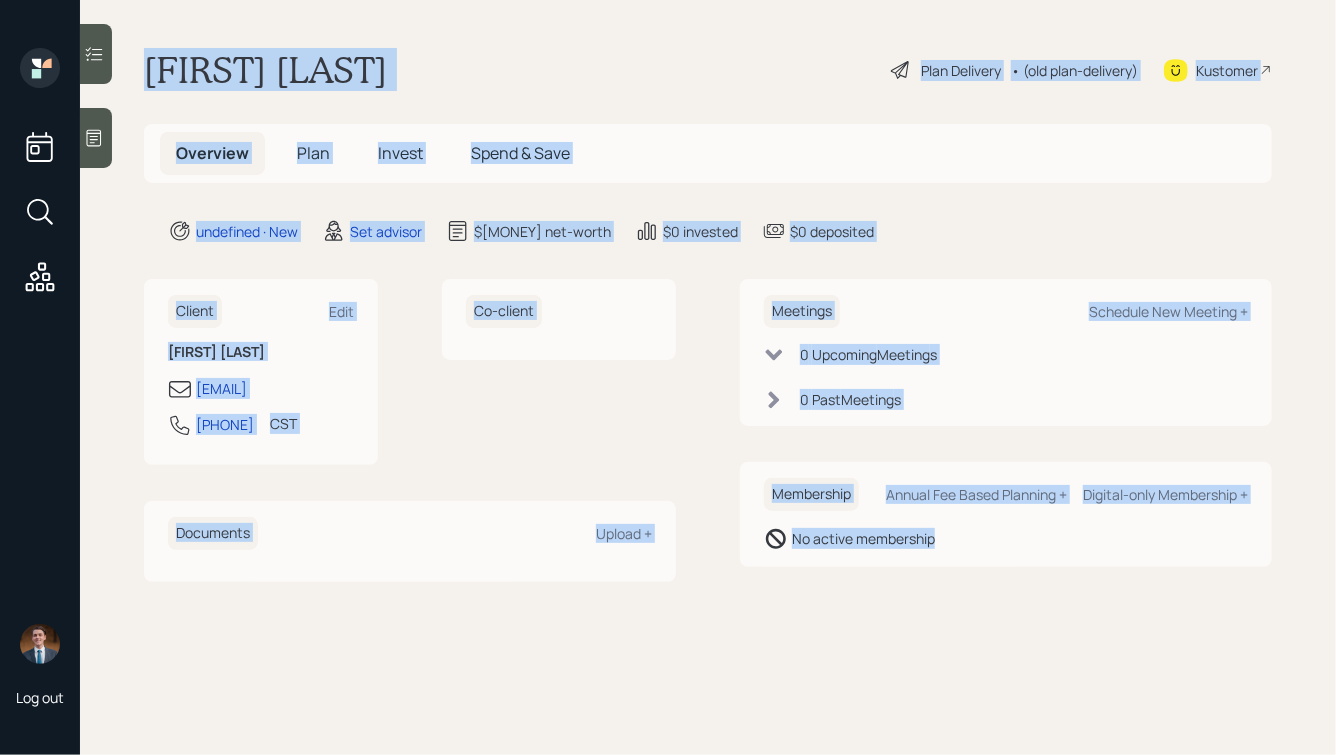 drag, startPoint x: 140, startPoint y: 55, endPoint x: 831, endPoint y: 608, distance: 885.03674 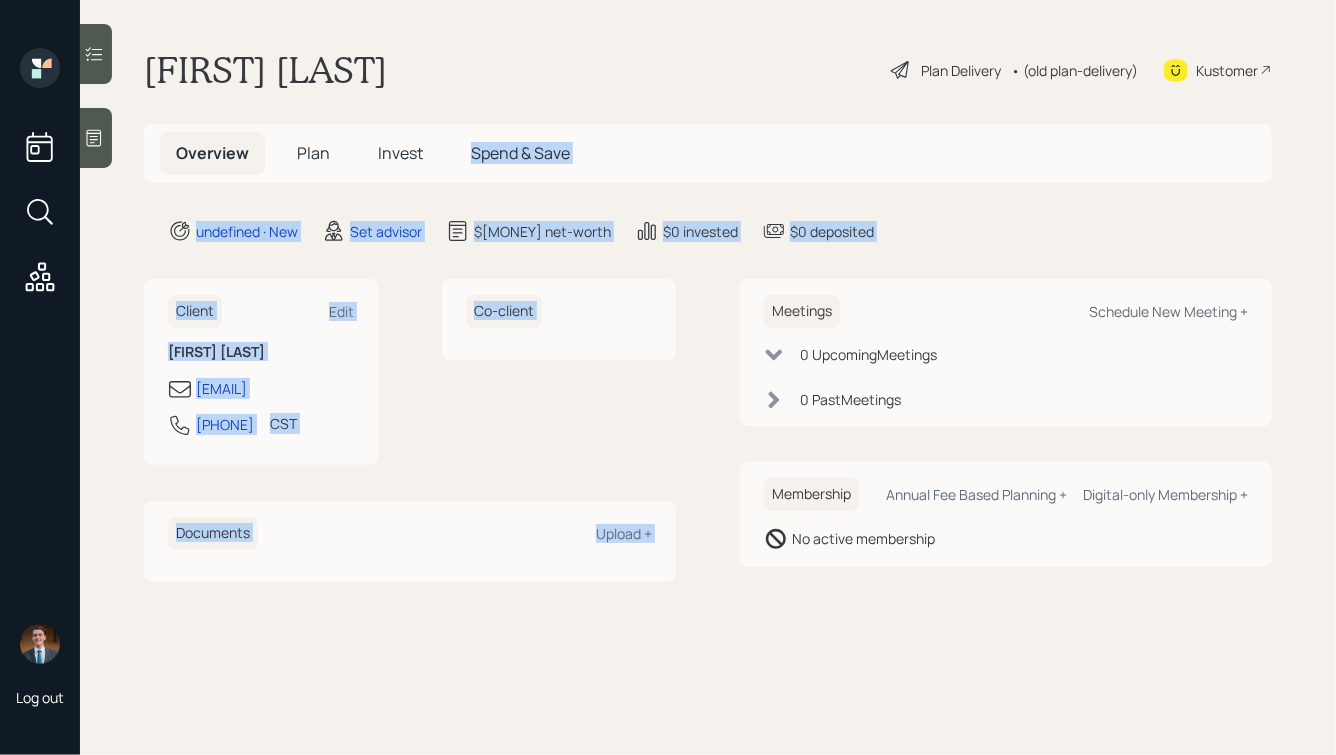 drag, startPoint x: 852, startPoint y: 263, endPoint x: 523, endPoint y: 9, distance: 415.64047 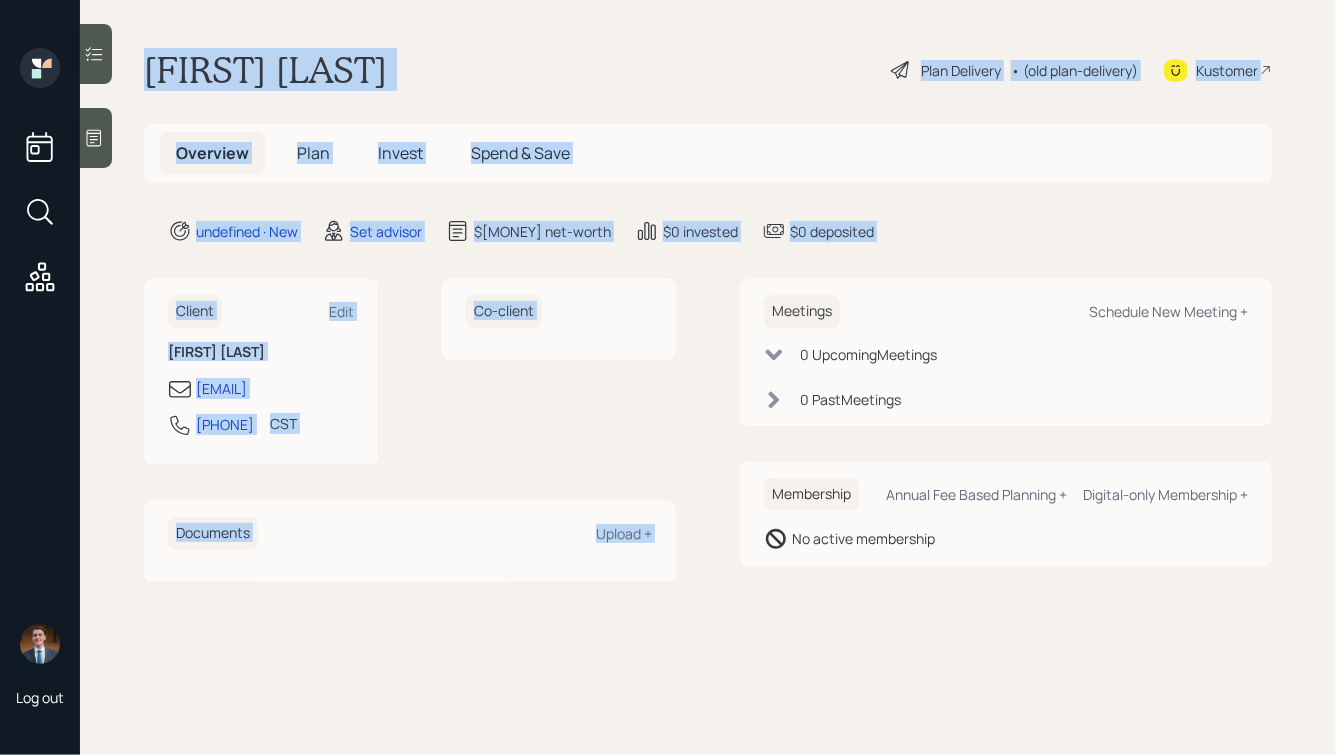 click on "[FIRST] [LAST] Plan Delivery • (old plan-delivery) Kustomer Overview Plan Invest Spend & Save undefined ·
New Set advisor $[MONEY] net-worth $[MONEY] invested $[MONEY] deposited Client Edit [FIRST] [LAST] [EMAIL] [PHONE] CST Currently 1:54 PM Co-client Documents Upload + Meetings Schedule New Meeting + 0   Upcoming  Meeting s 0   Past  Meeting s Membership Annual Fee Based Planning + Digital-only Membership + No active membership" at bounding box center (708, 377) 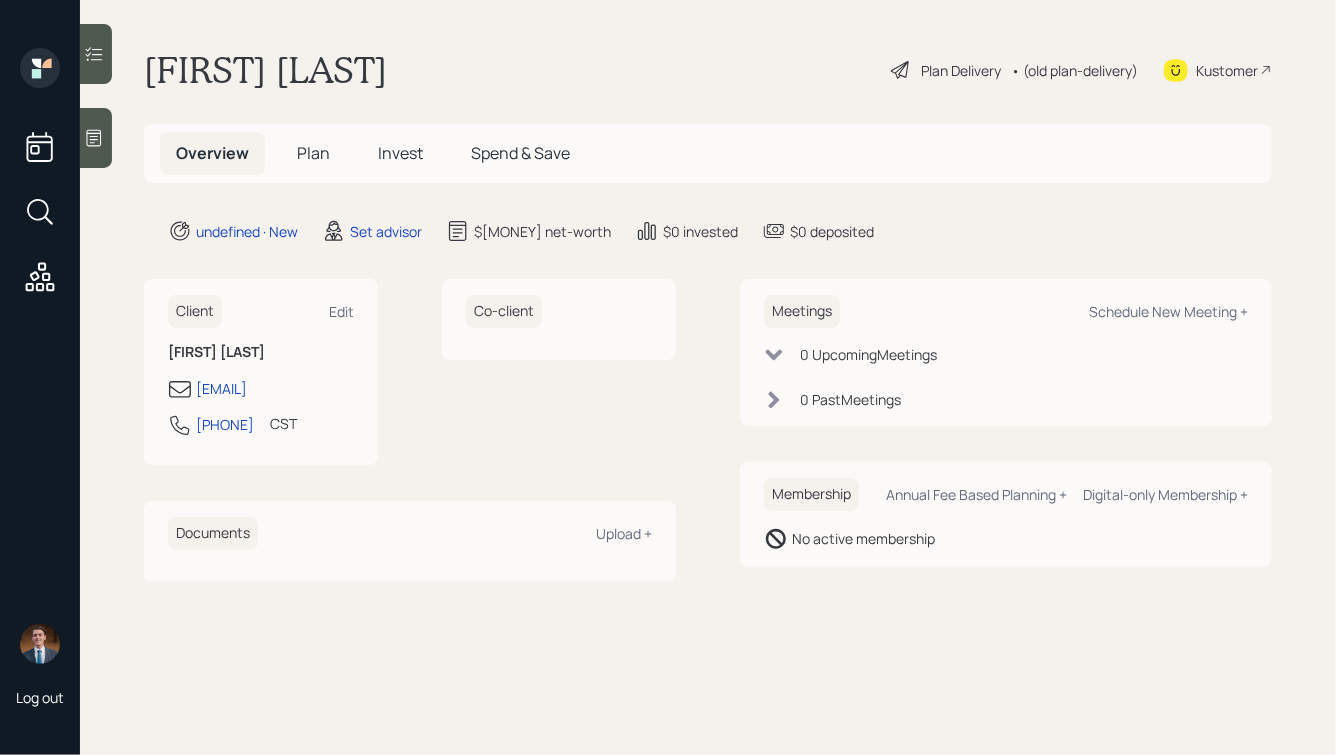click 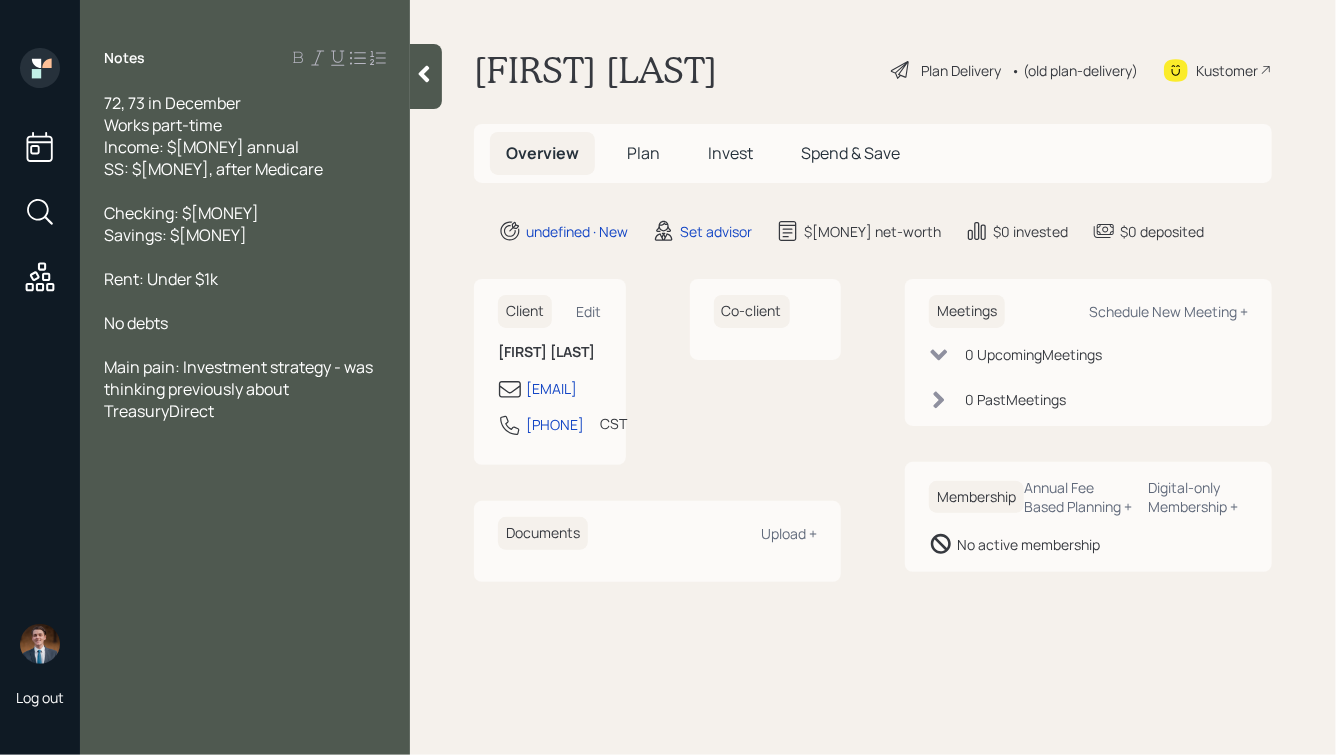 type 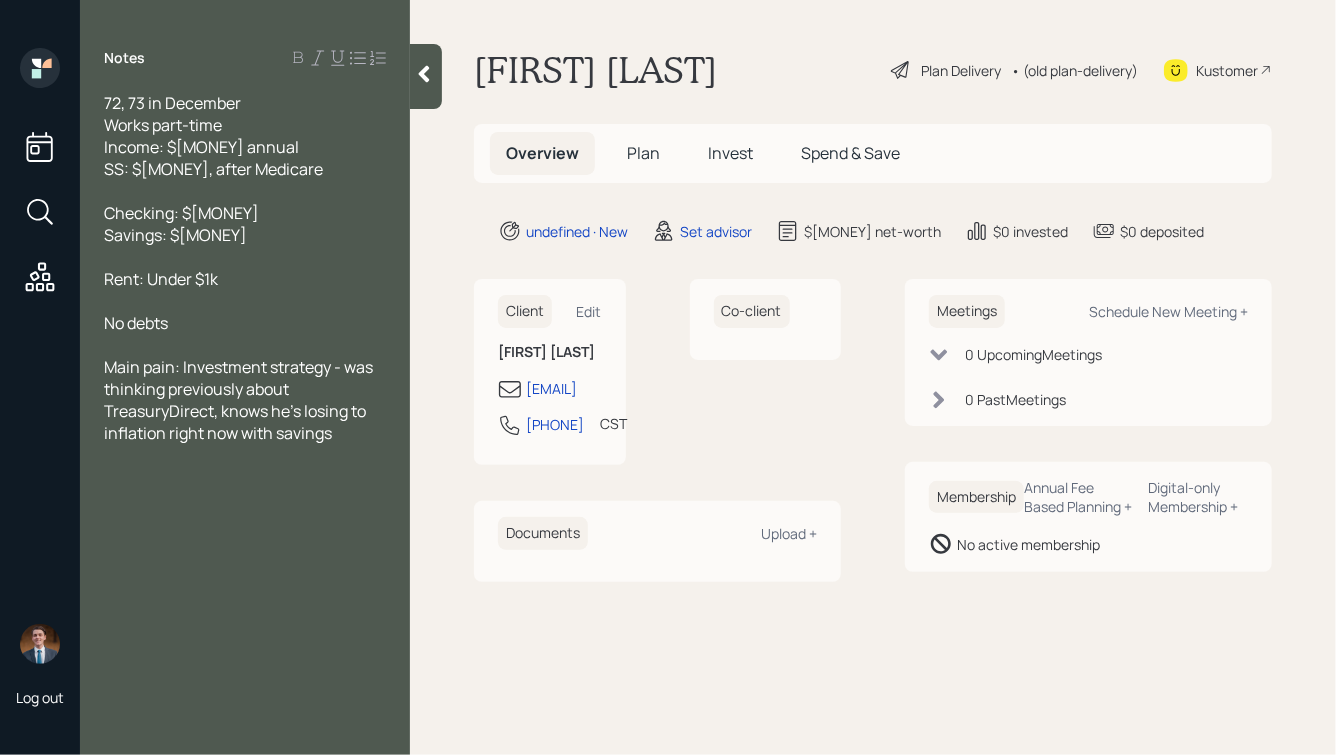 click at bounding box center [426, 76] 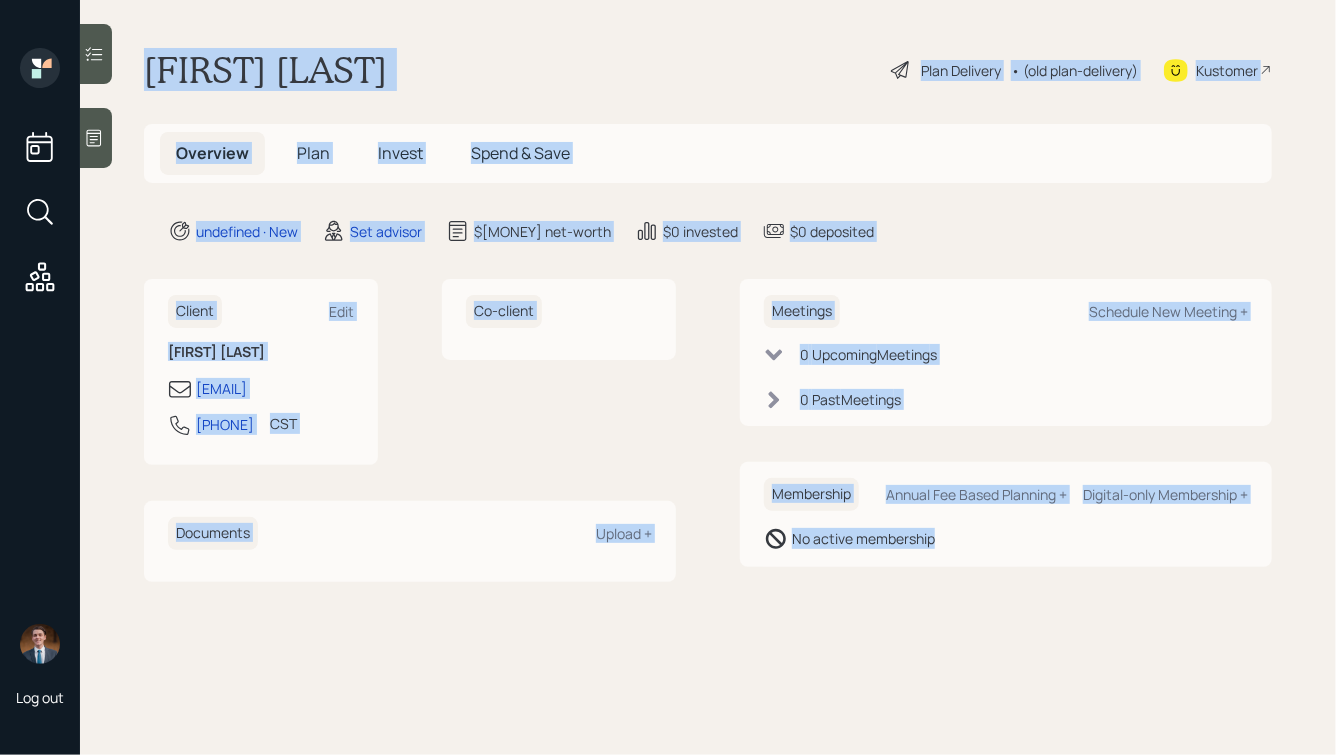 drag, startPoint x: 147, startPoint y: 53, endPoint x: 956, endPoint y: 649, distance: 1004.8368 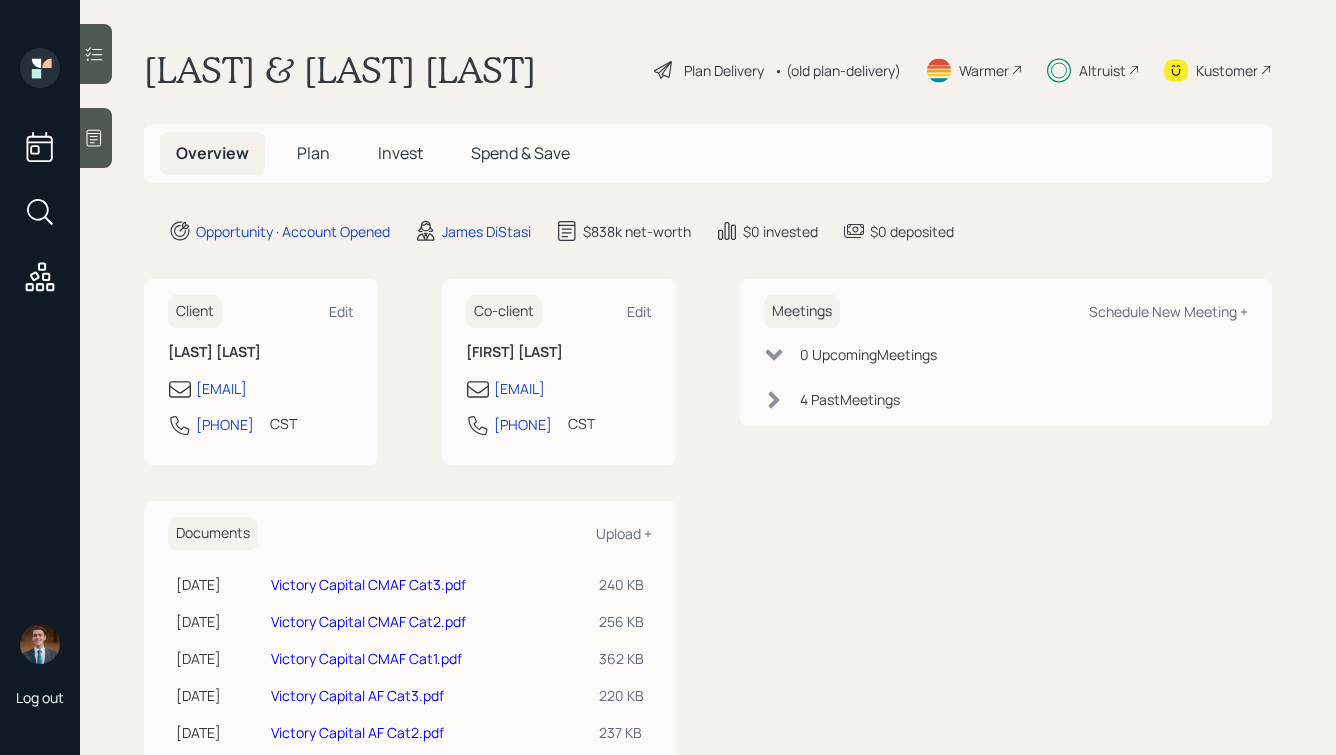 scroll, scrollTop: 0, scrollLeft: 0, axis: both 